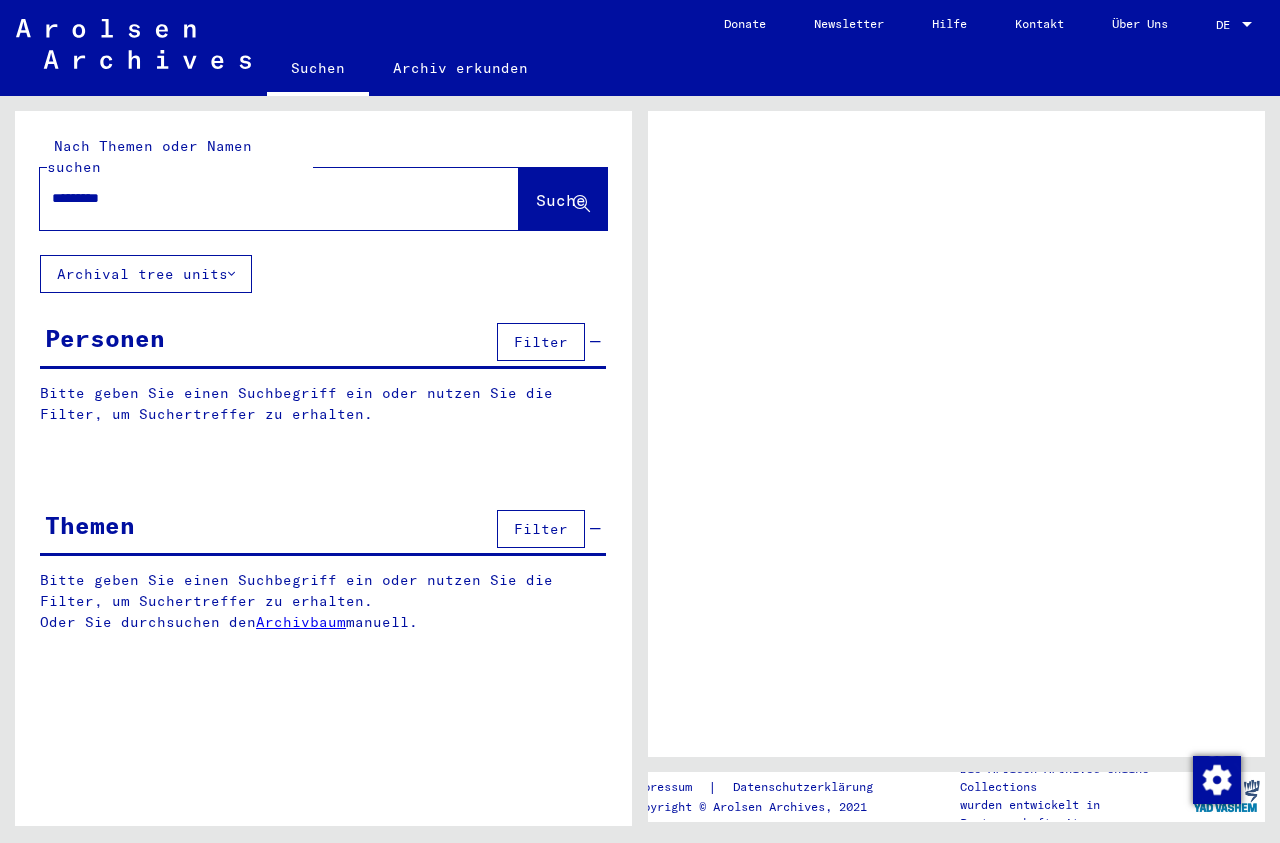 scroll, scrollTop: 0, scrollLeft: 0, axis: both 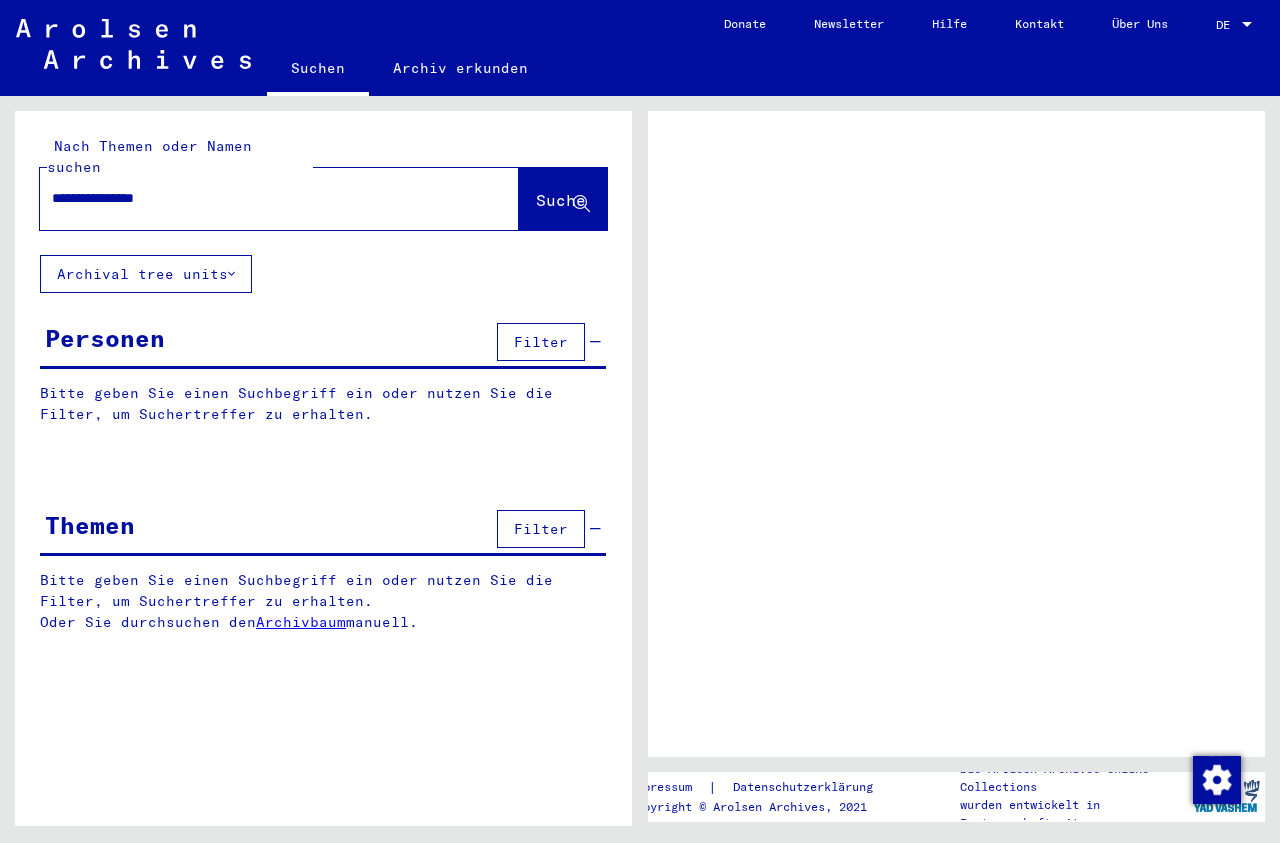 type on "**********" 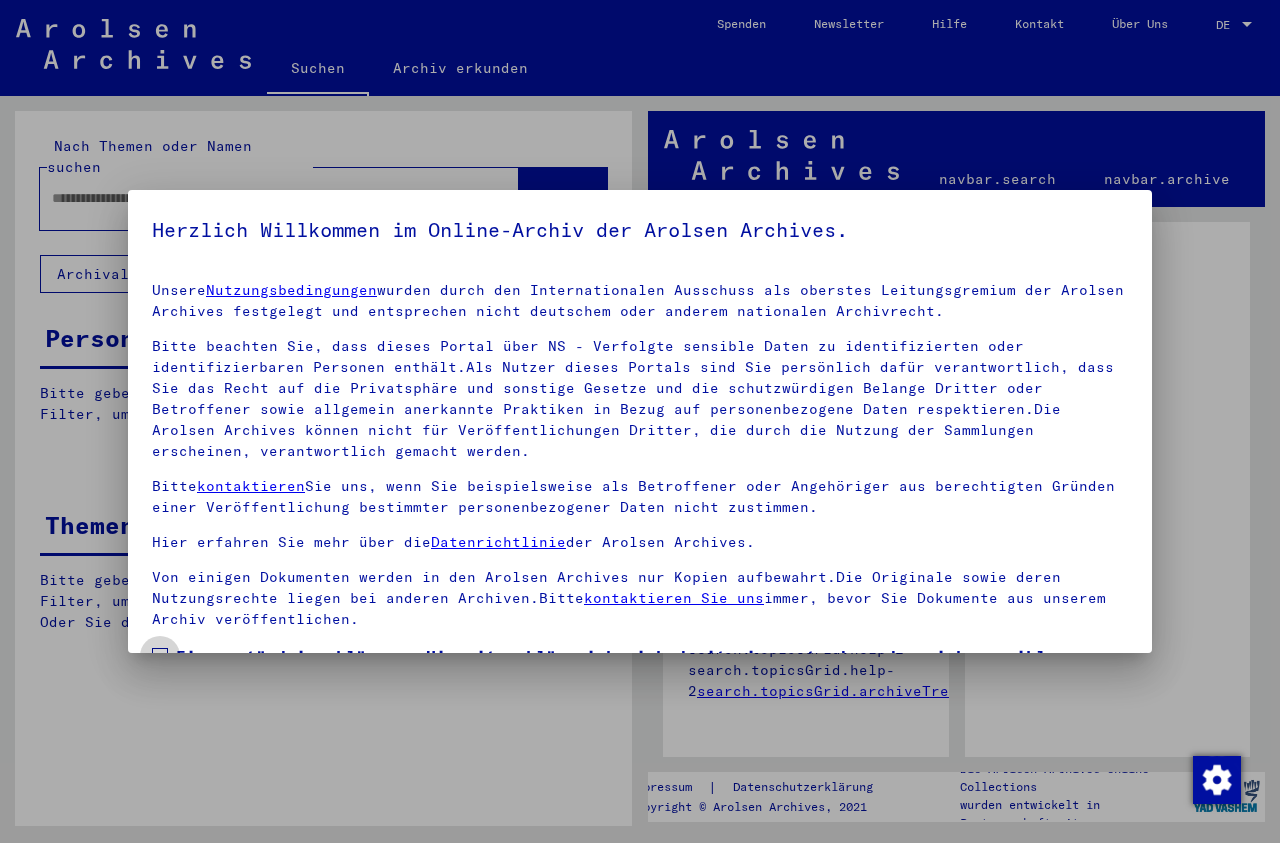 click at bounding box center (160, 656) 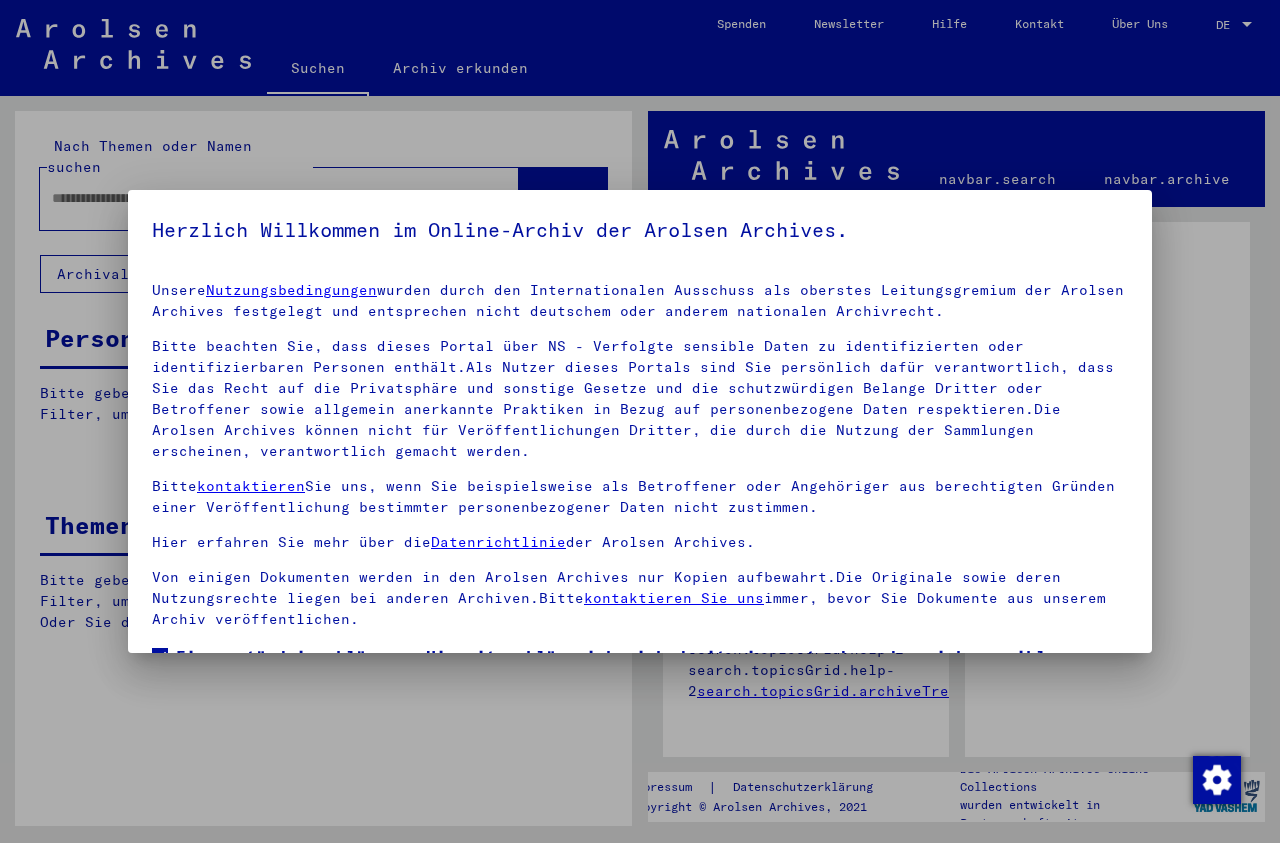 scroll, scrollTop: 159, scrollLeft: 0, axis: vertical 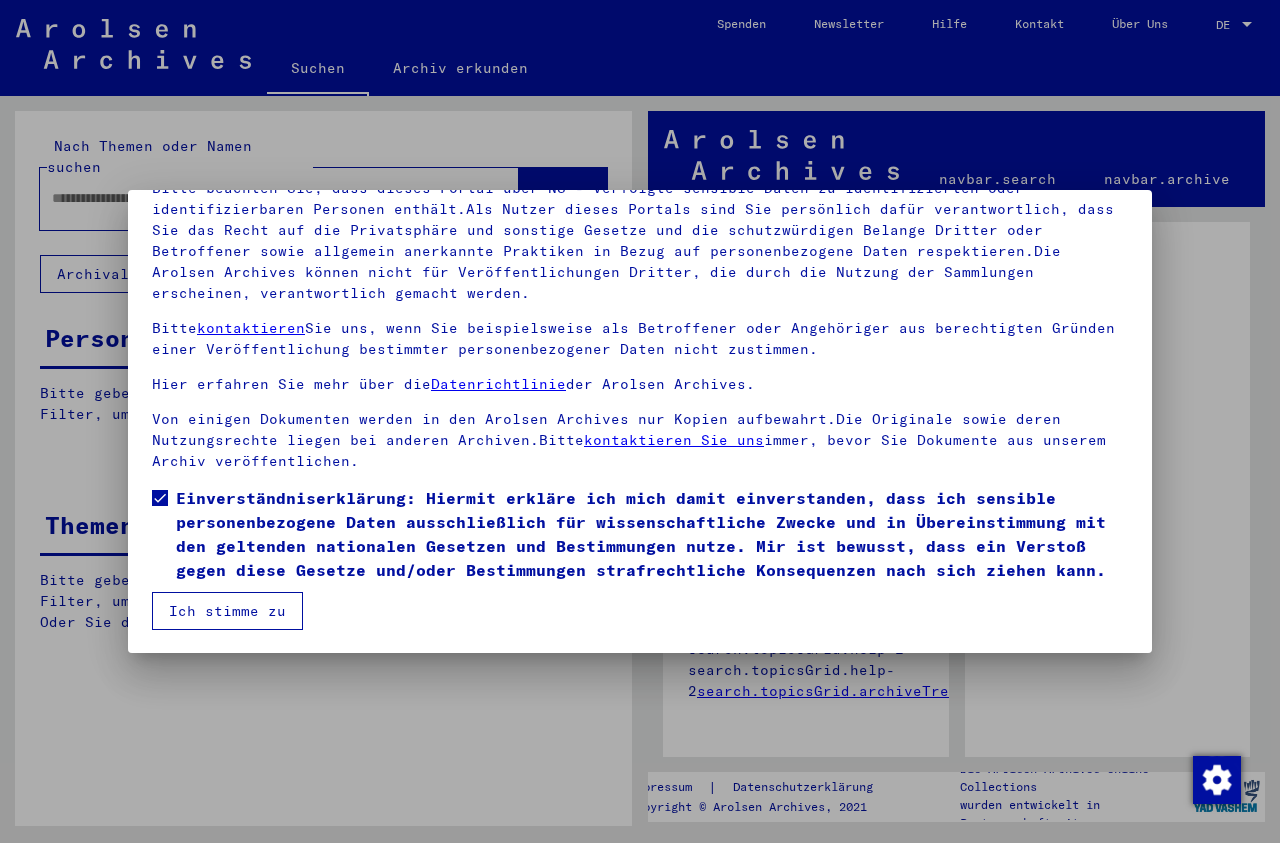 click on "Ich stimme zu" at bounding box center [227, 611] 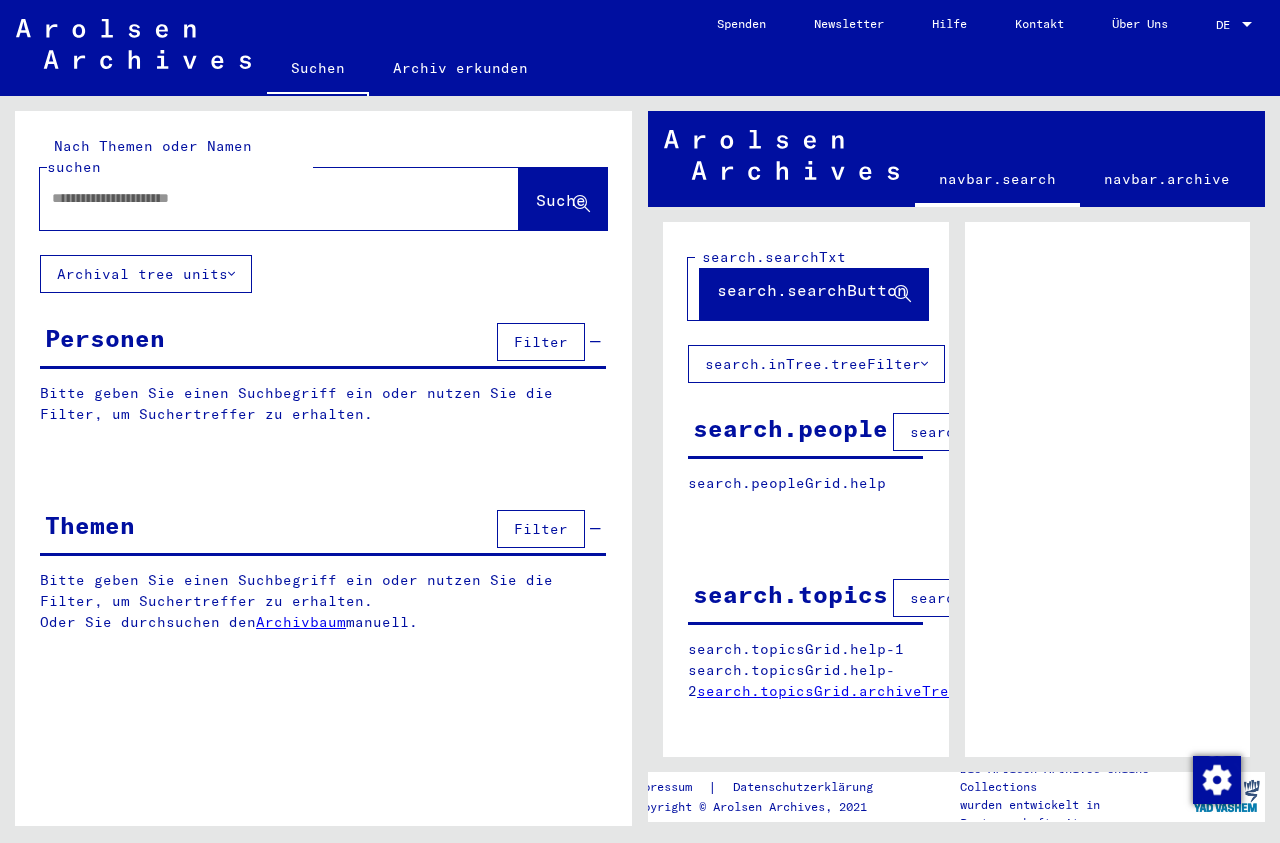 click at bounding box center (261, 198) 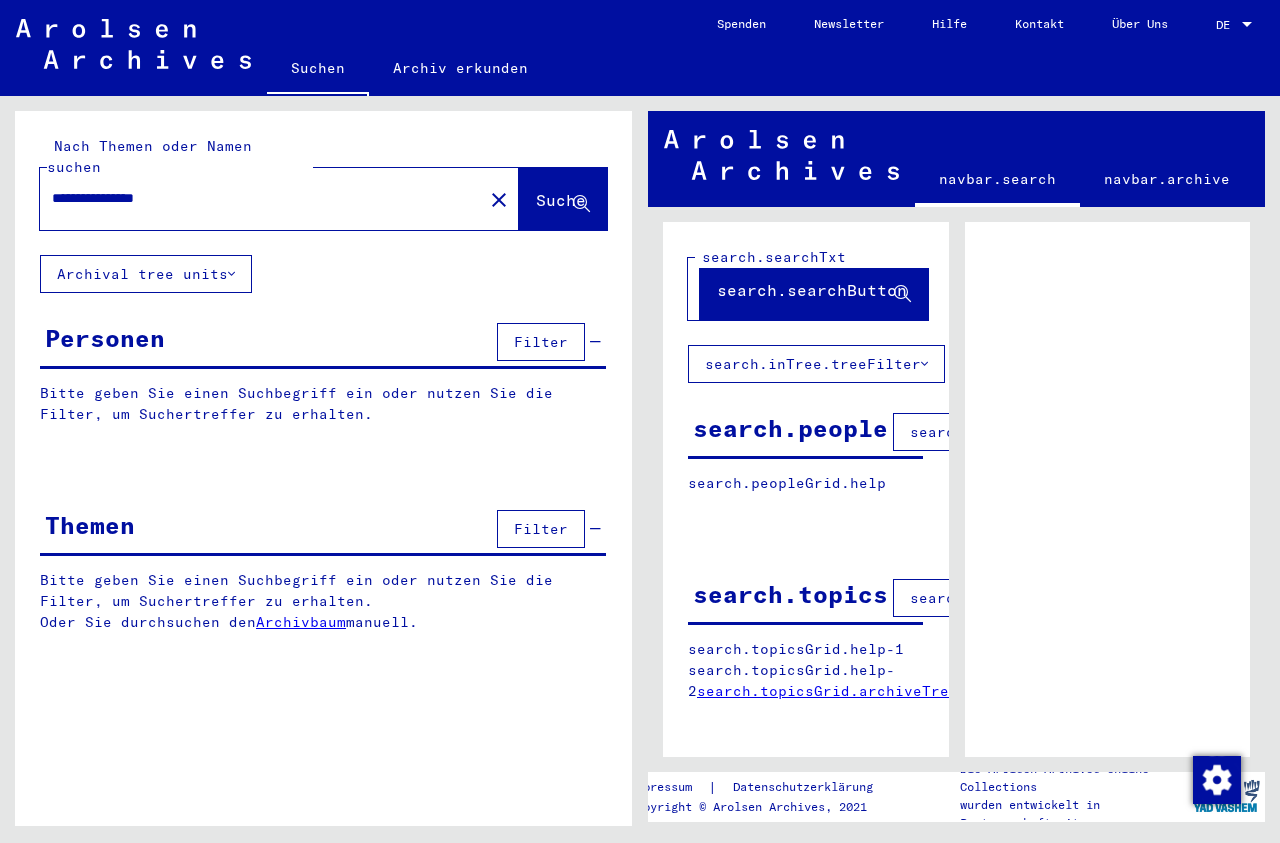 type on "**********" 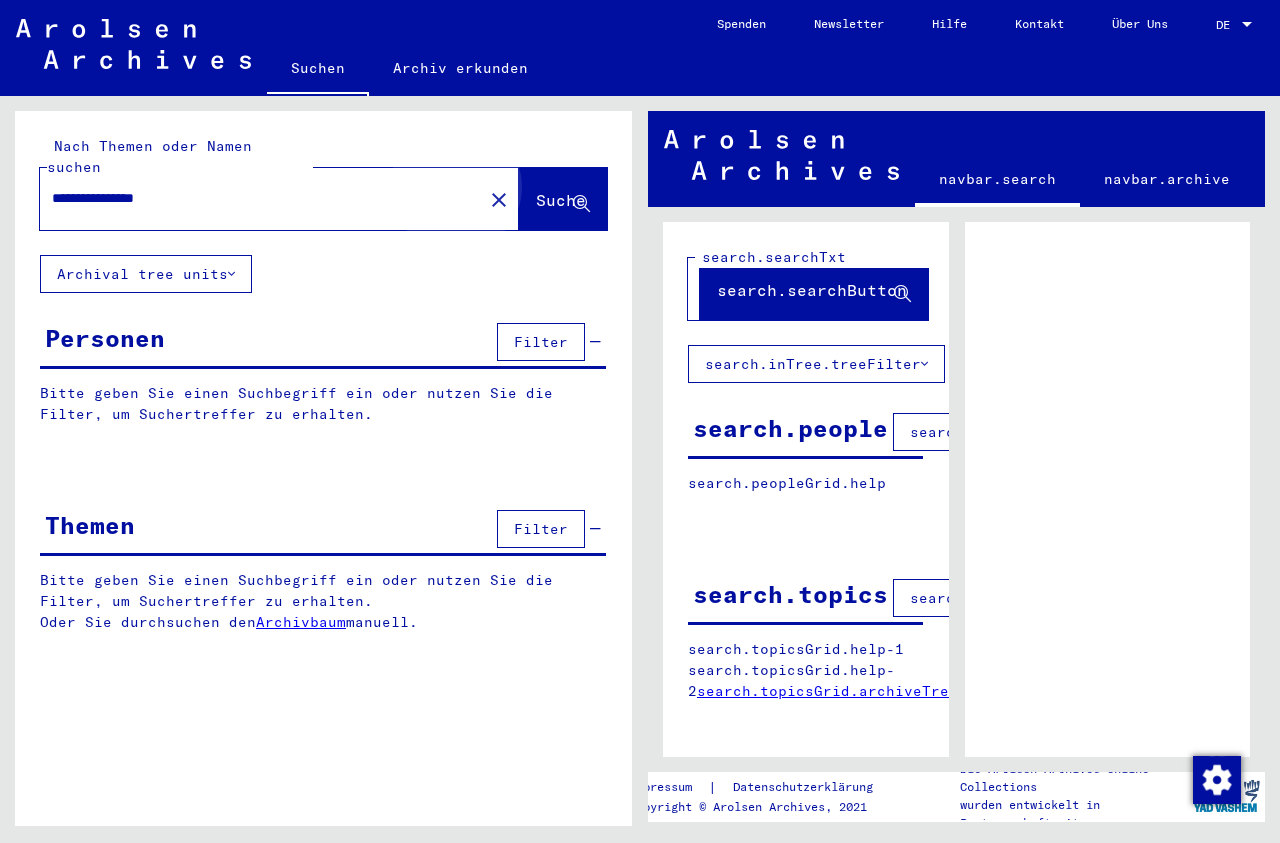 click on "Suche" 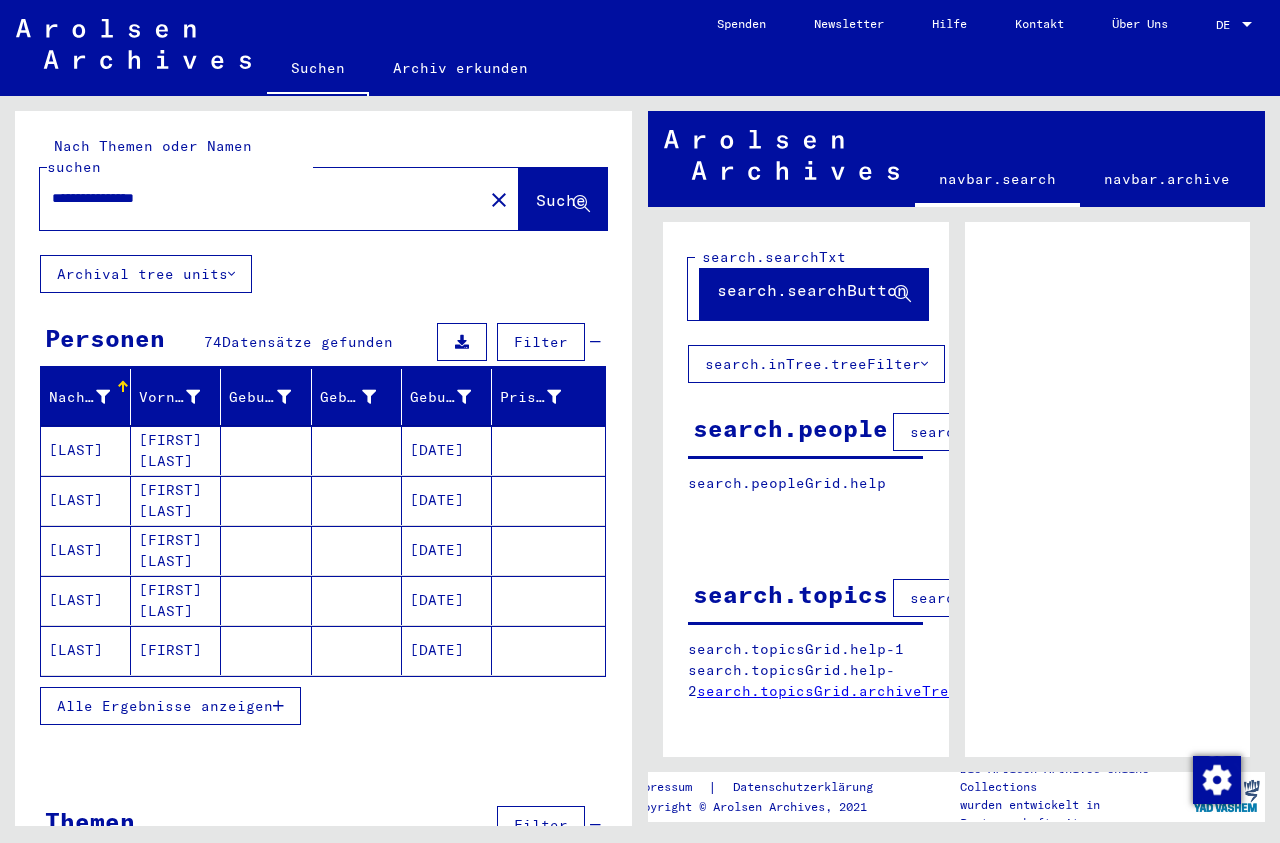 click on "Alle Ergebnisse anzeigen" at bounding box center [165, 706] 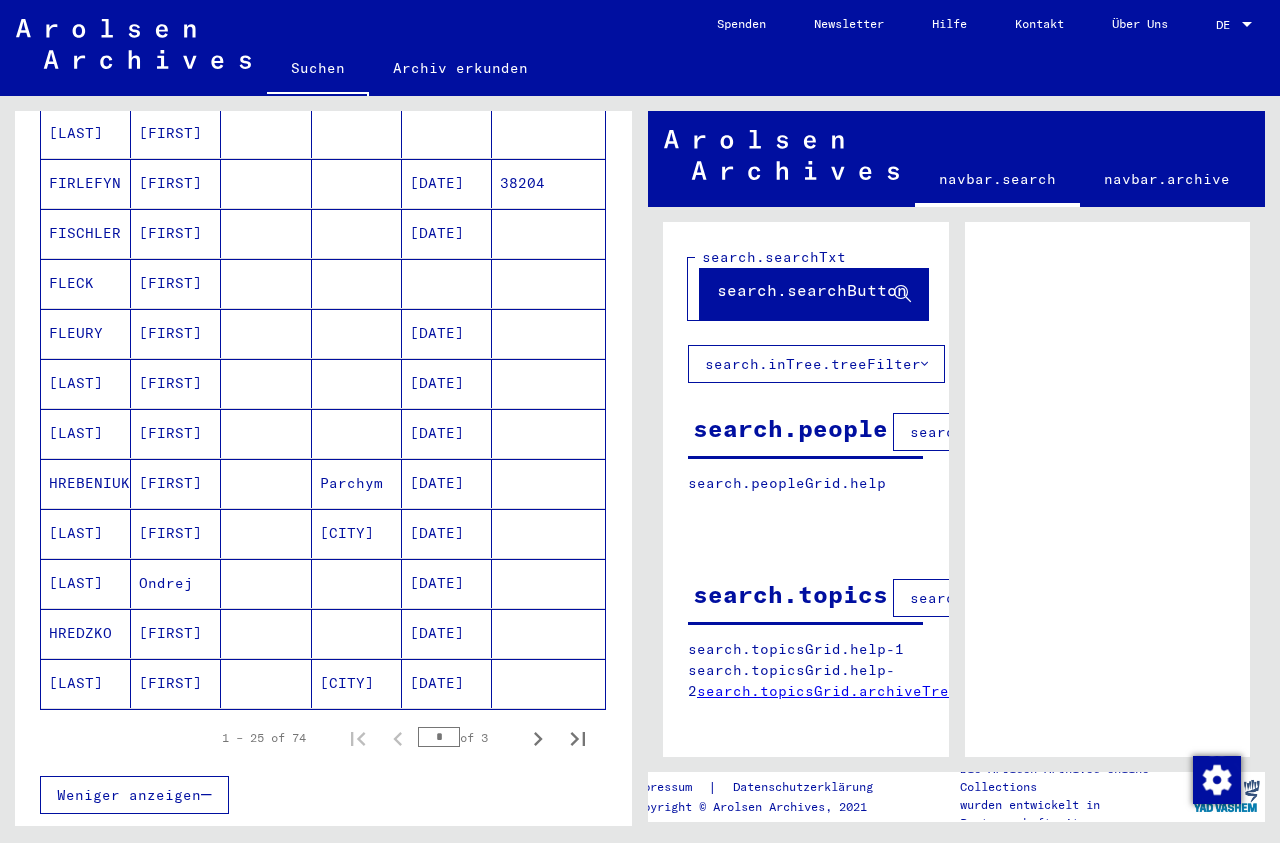scroll, scrollTop: 997, scrollLeft: 0, axis: vertical 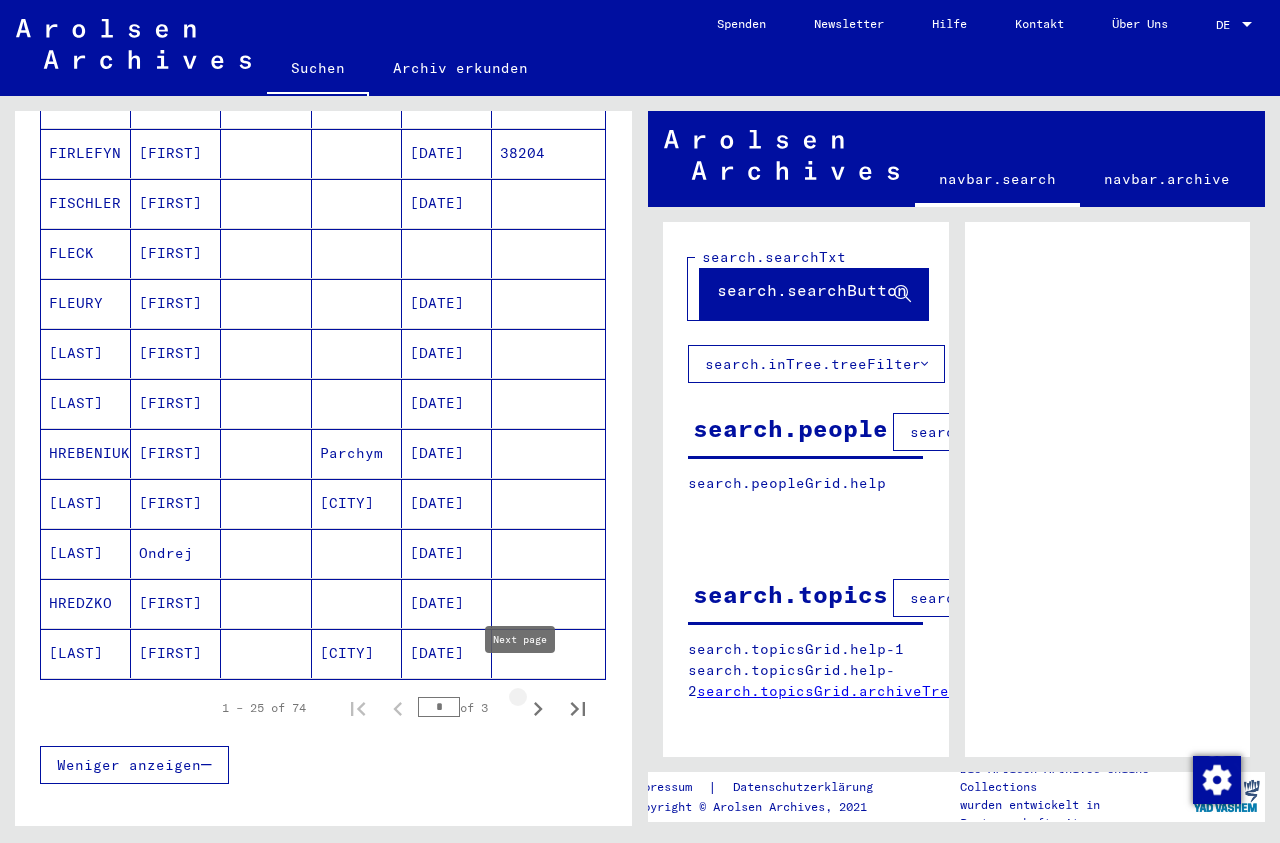 click 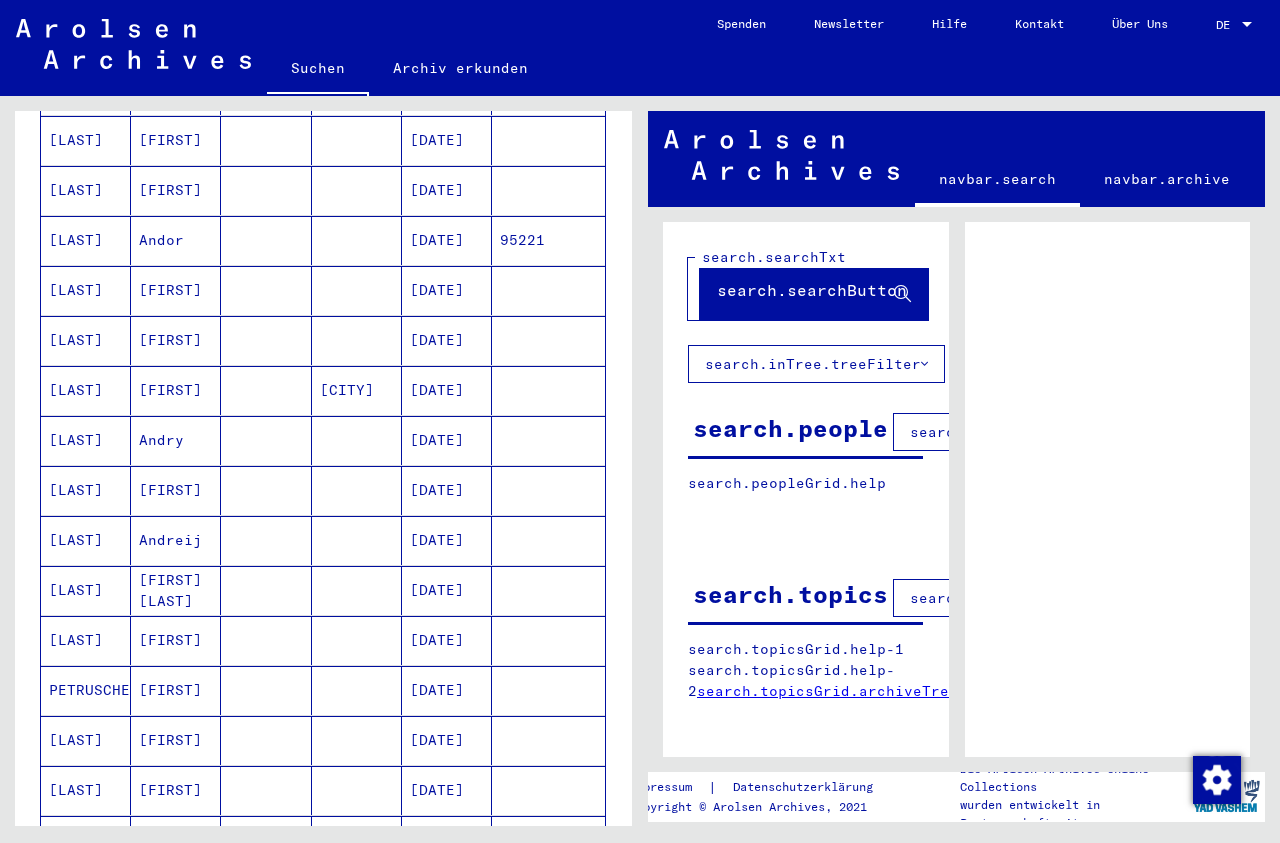 scroll, scrollTop: 1091, scrollLeft: 0, axis: vertical 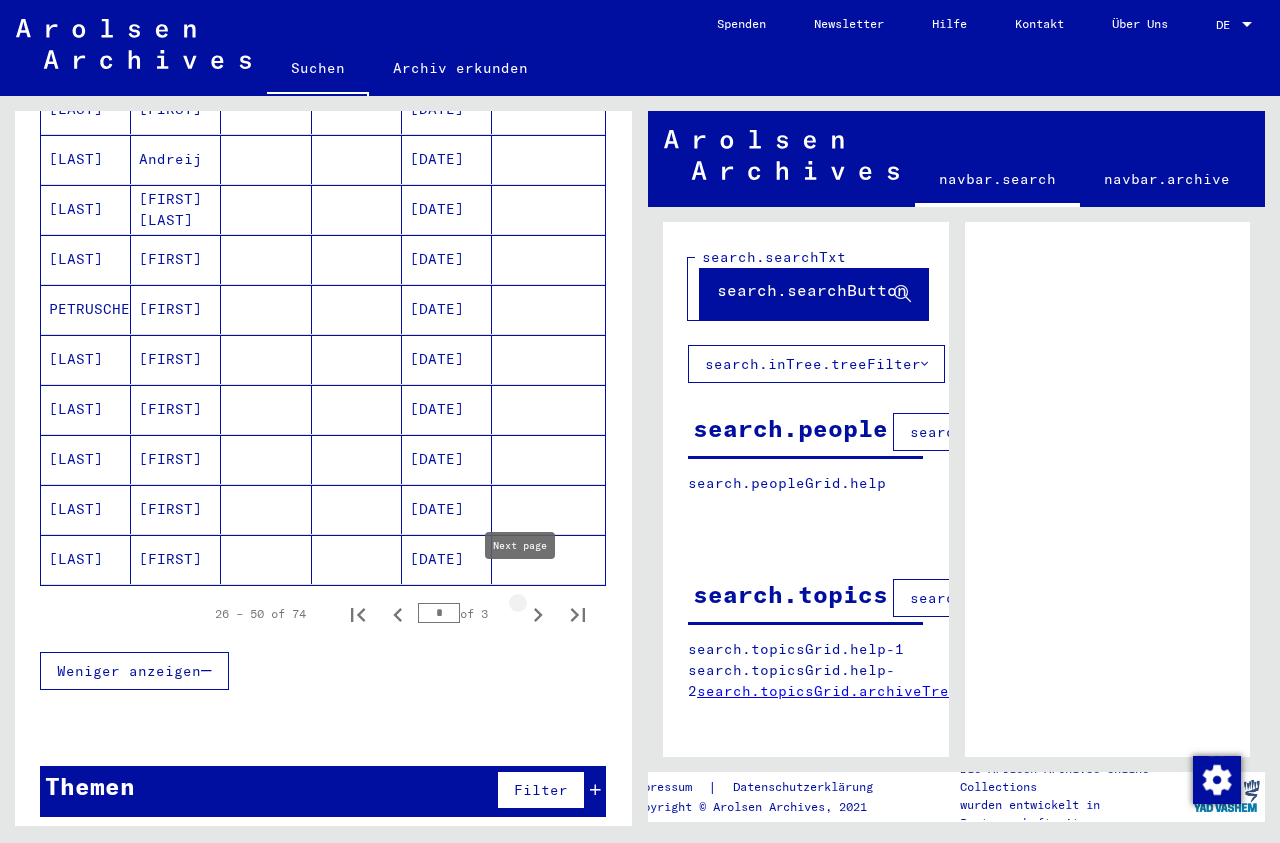 click 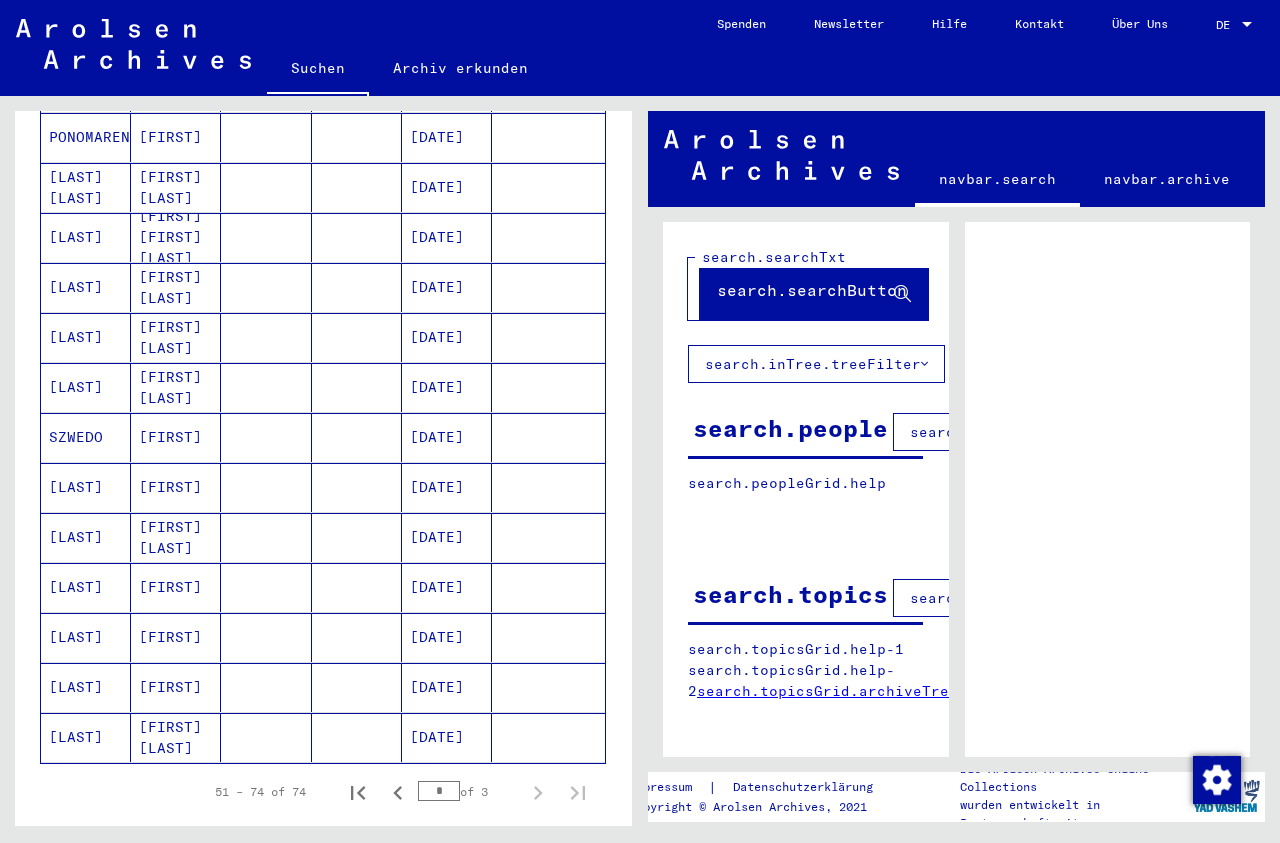 scroll, scrollTop: 1041, scrollLeft: 0, axis: vertical 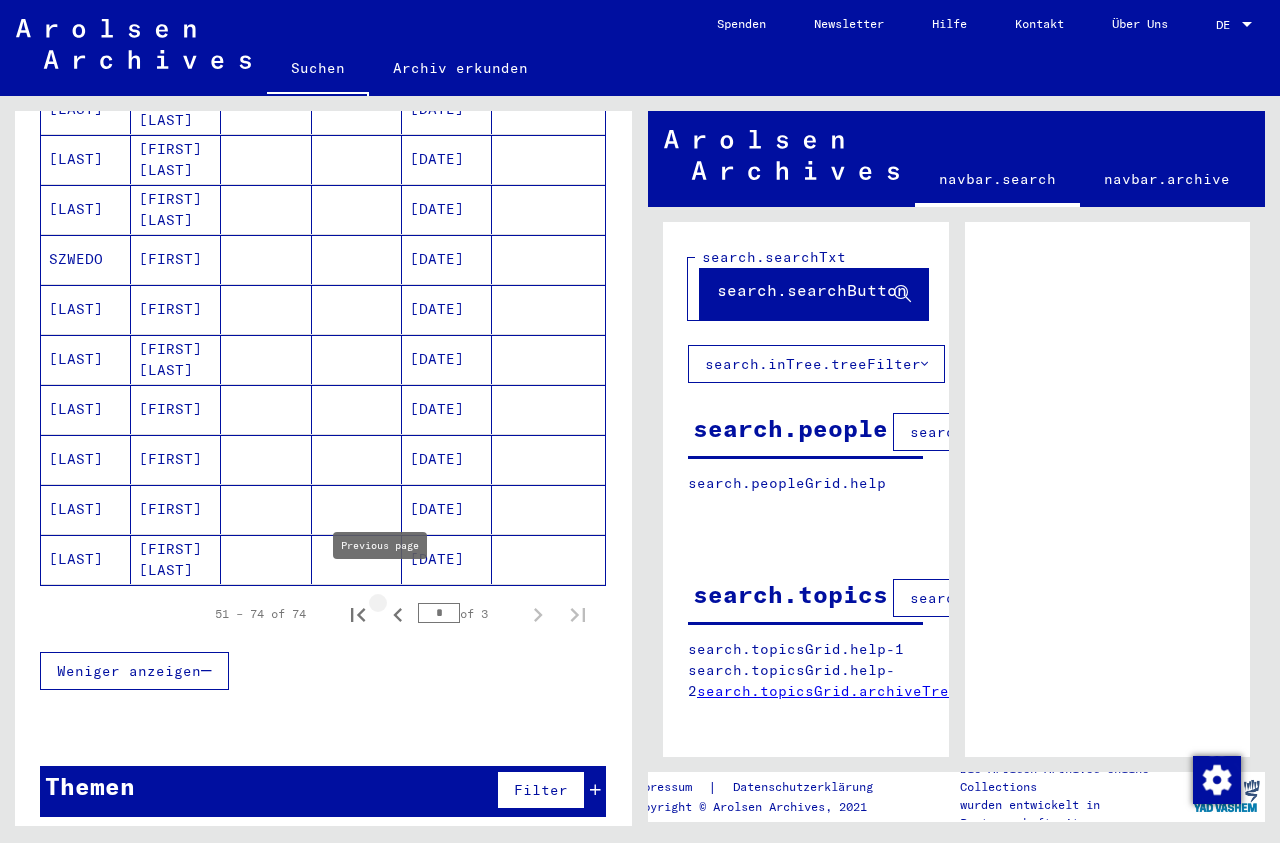 click 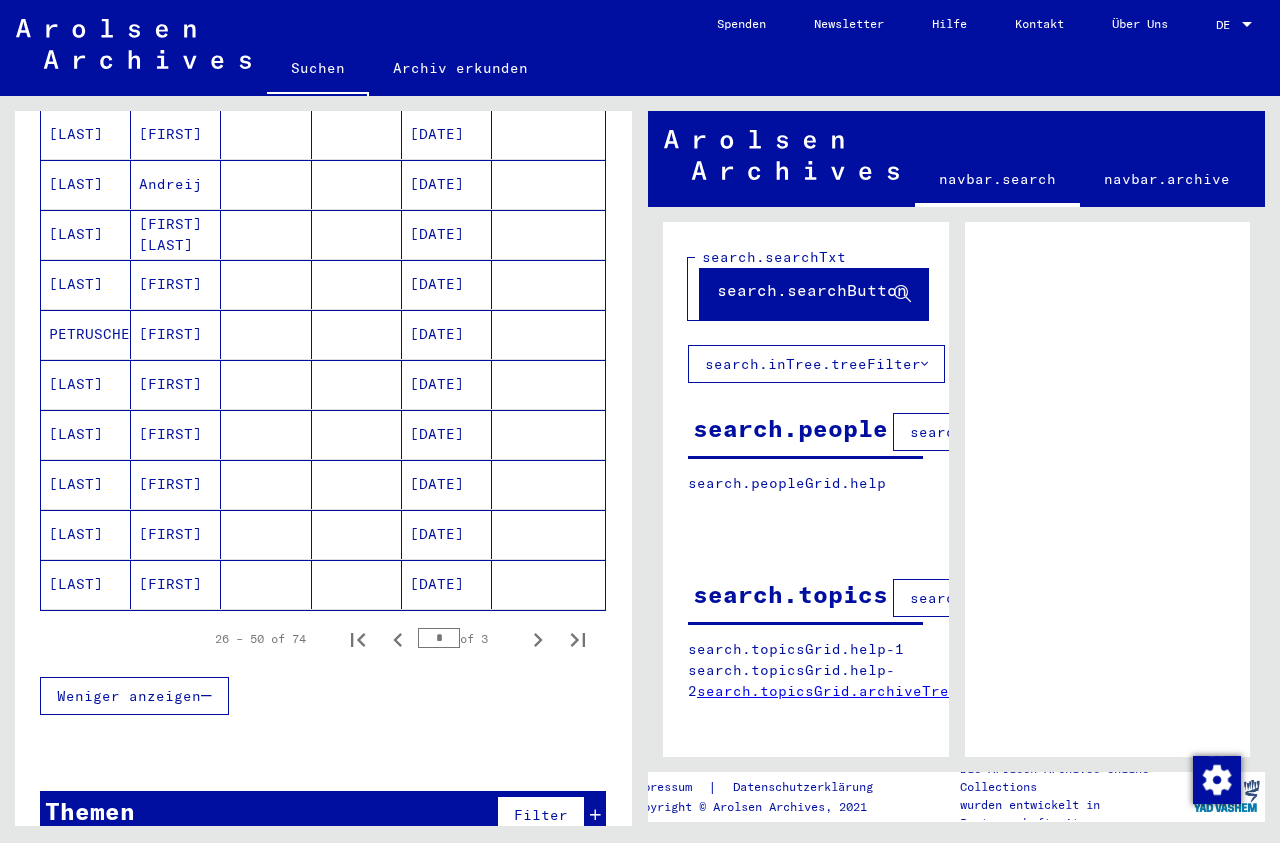 scroll, scrollTop: 1091, scrollLeft: 0, axis: vertical 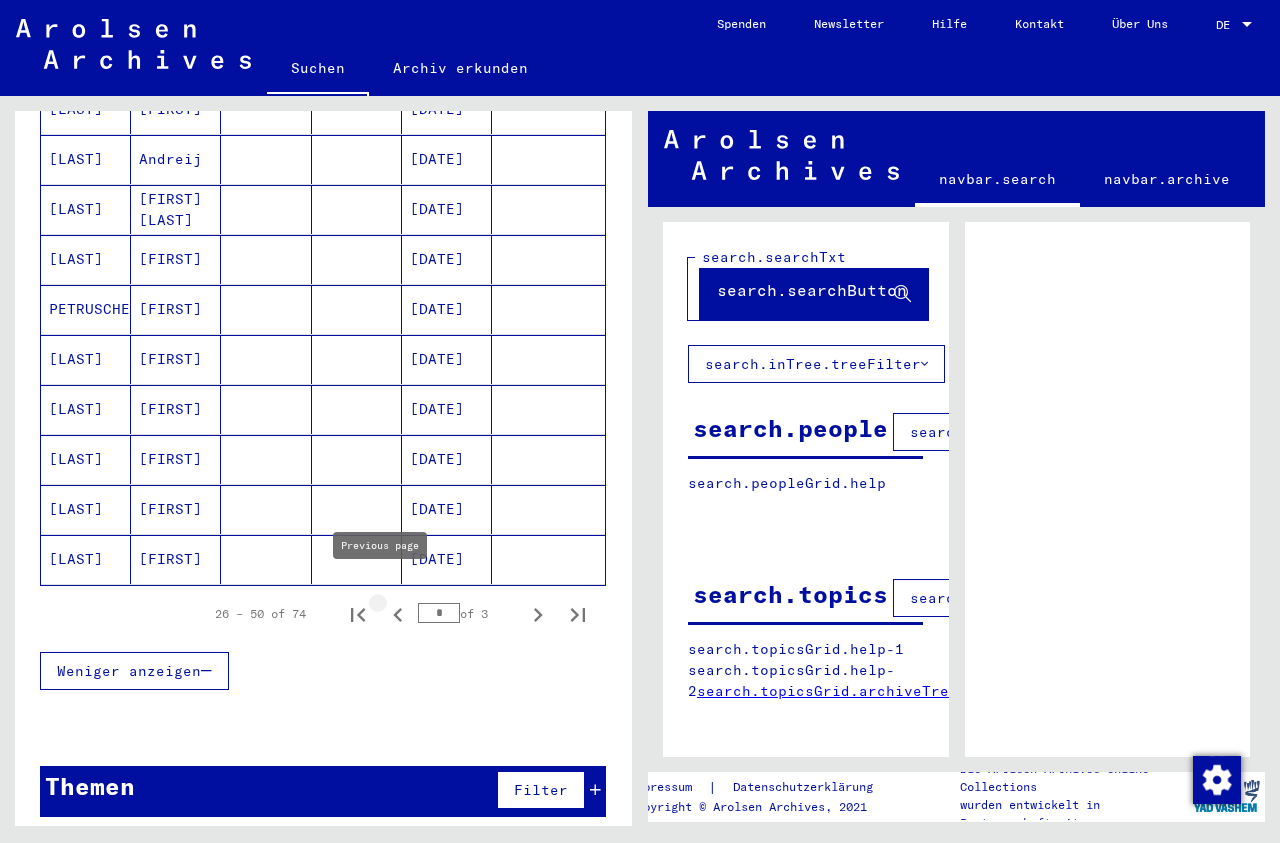 click 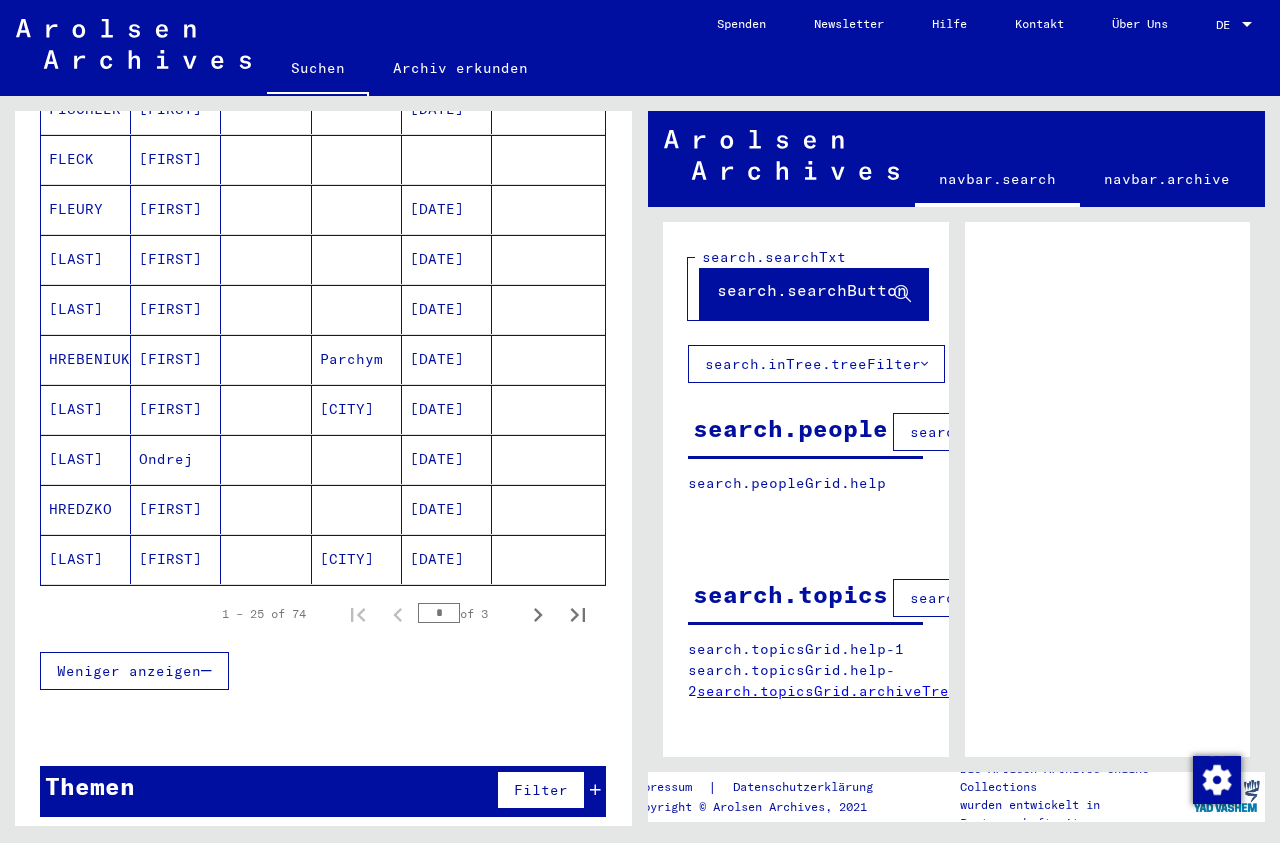 drag, startPoint x: 614, startPoint y: 748, endPoint x: 620, endPoint y: 773, distance: 25.70992 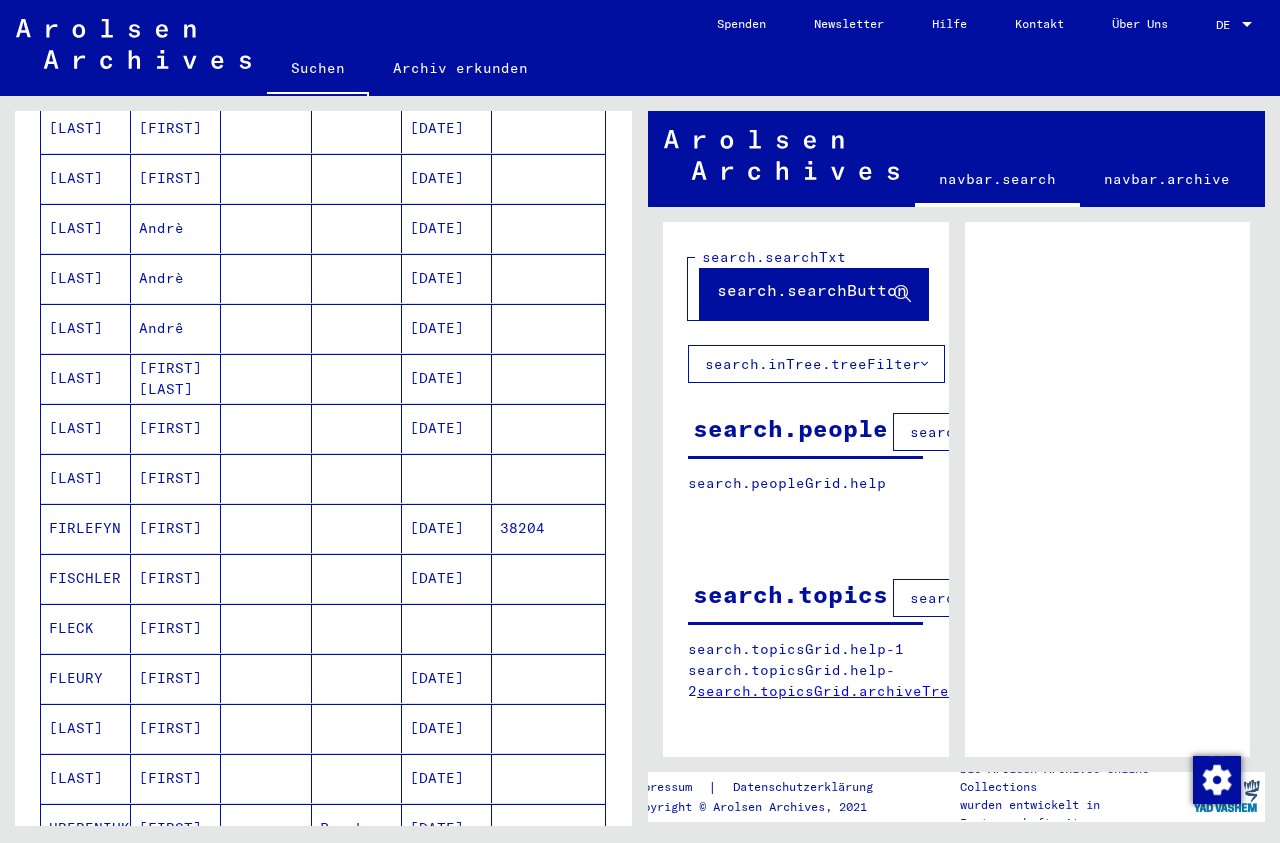 scroll, scrollTop: 586, scrollLeft: 0, axis: vertical 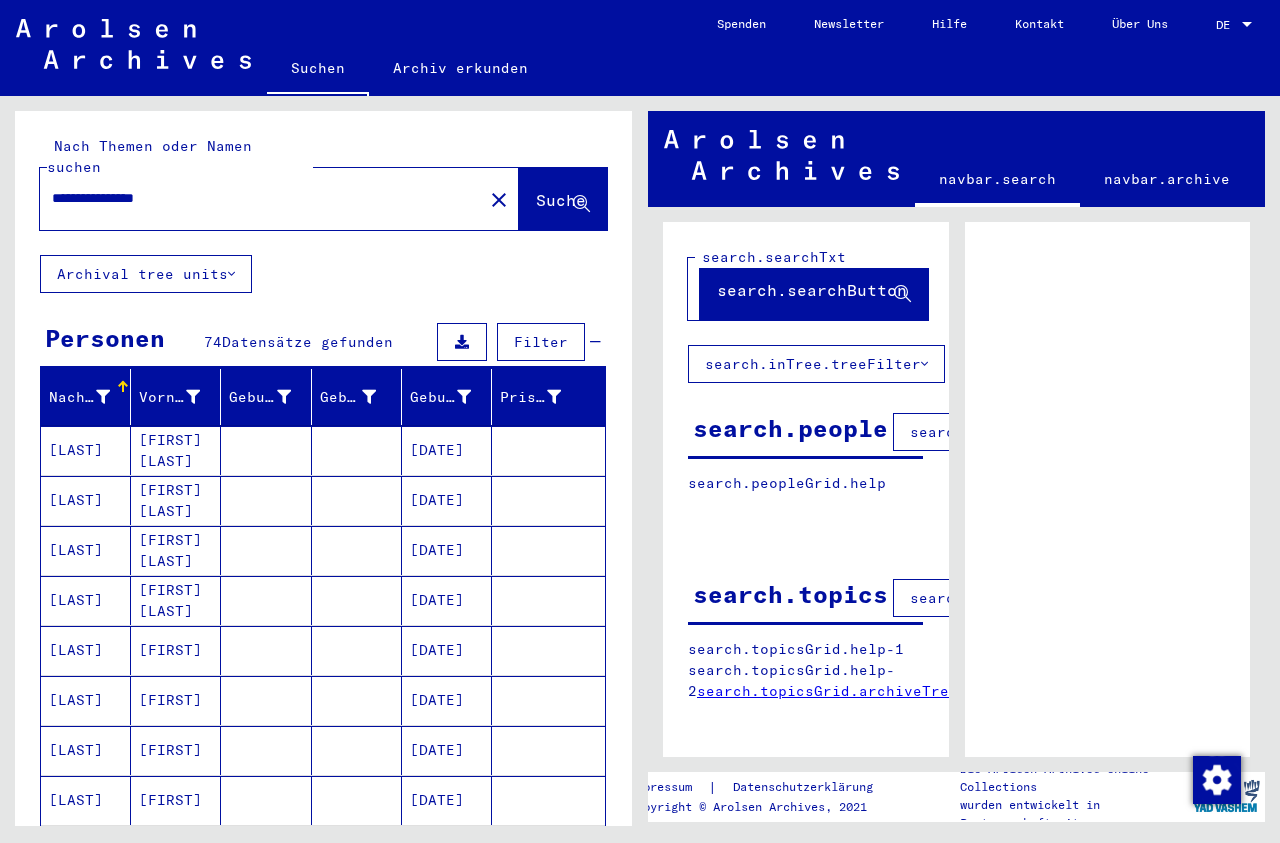click on "**********" at bounding box center (261, 198) 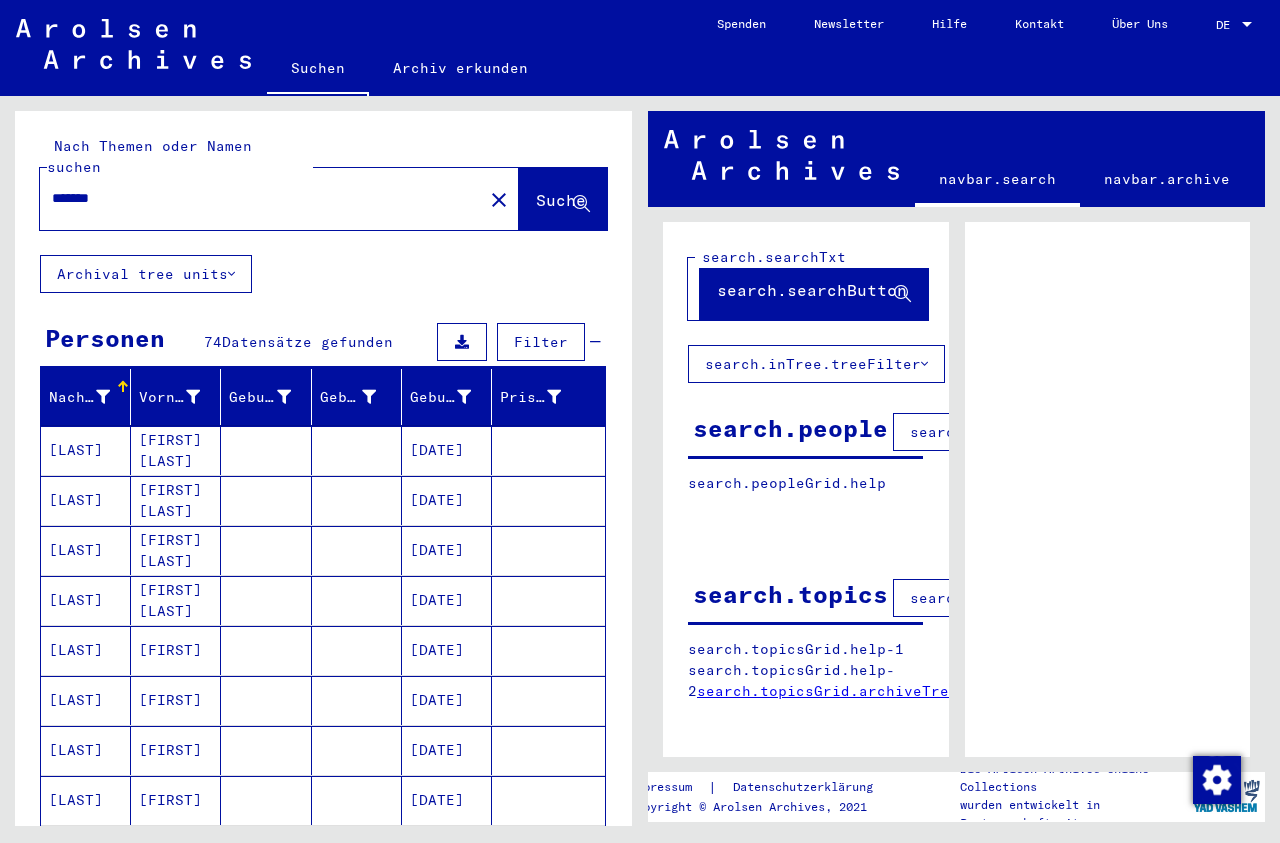 click on "*******" at bounding box center [261, 198] 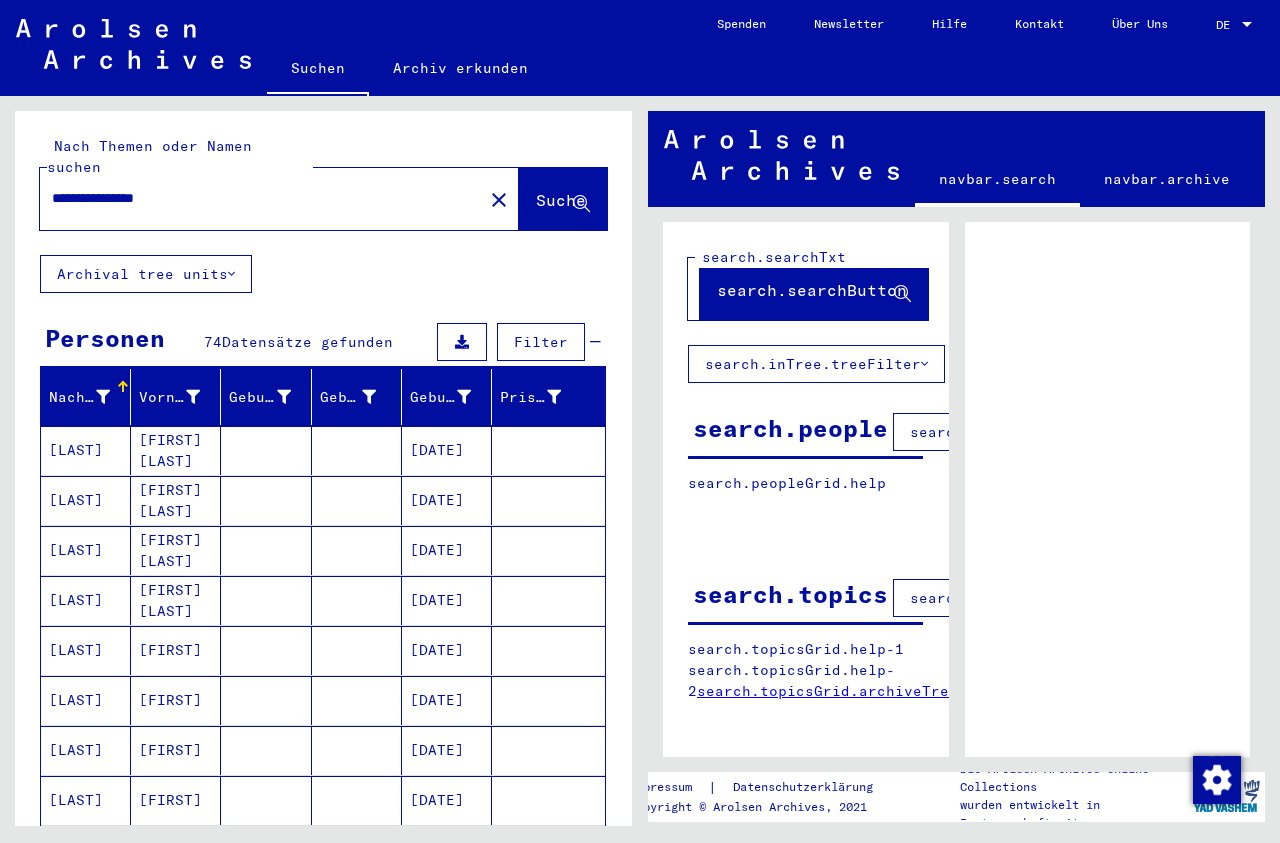 type on "**********" 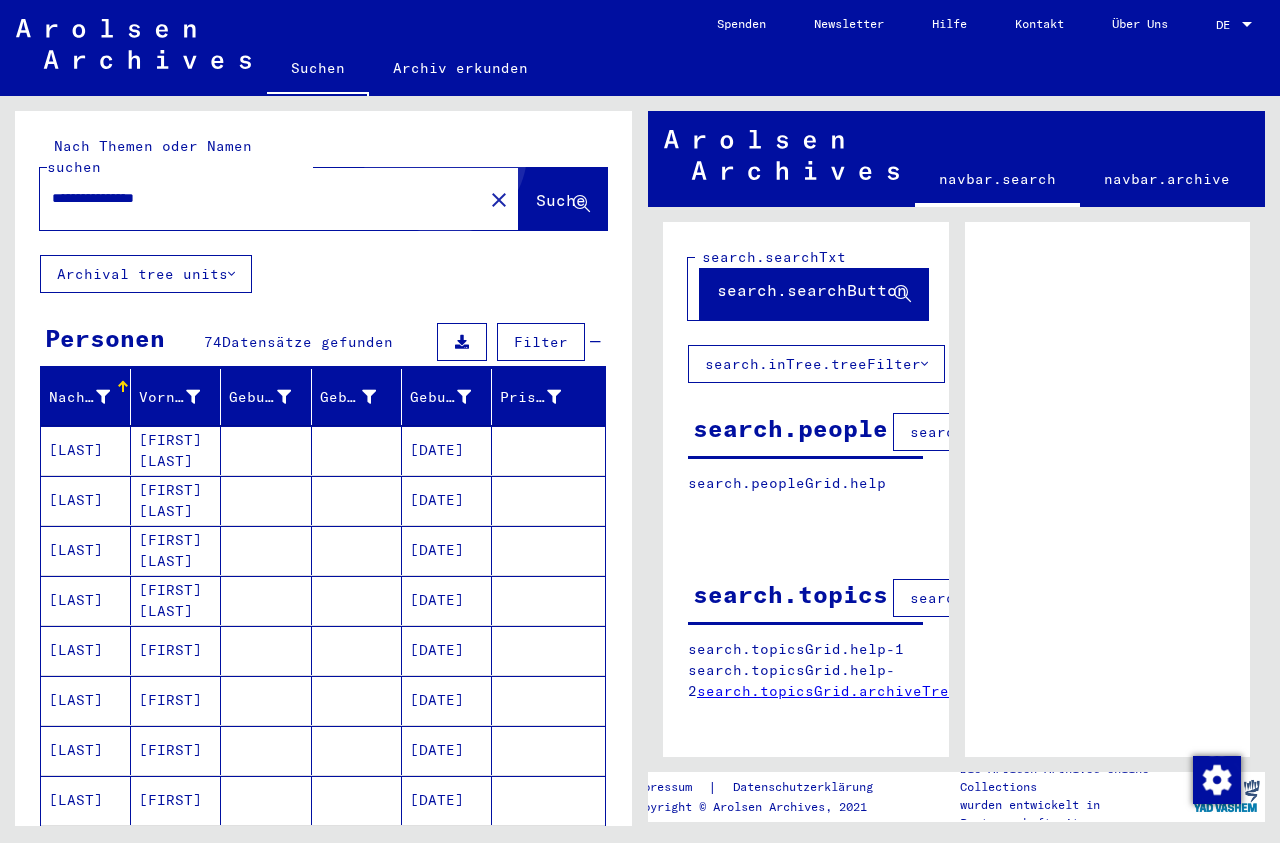 click on "Suche" 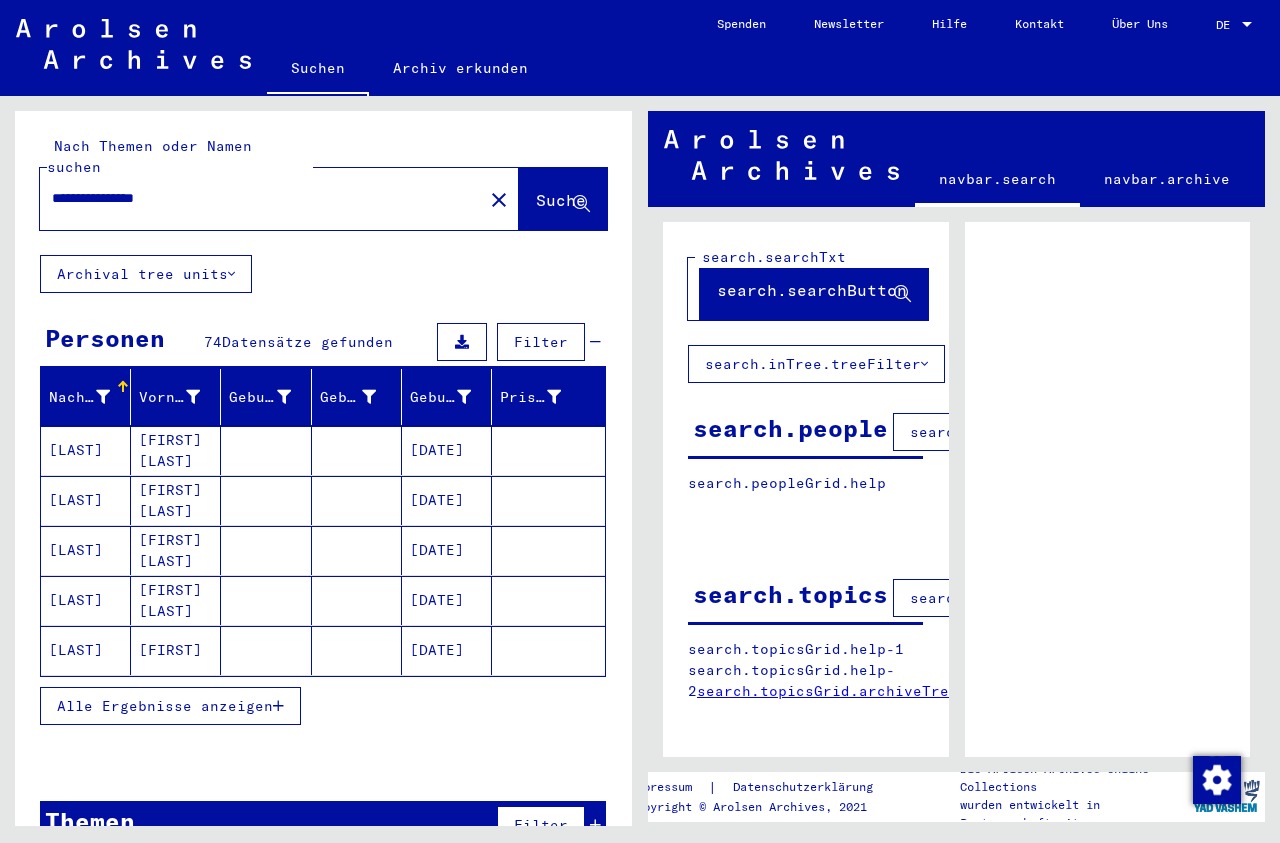 click on "Alle Ergebnisse anzeigen" at bounding box center [165, 706] 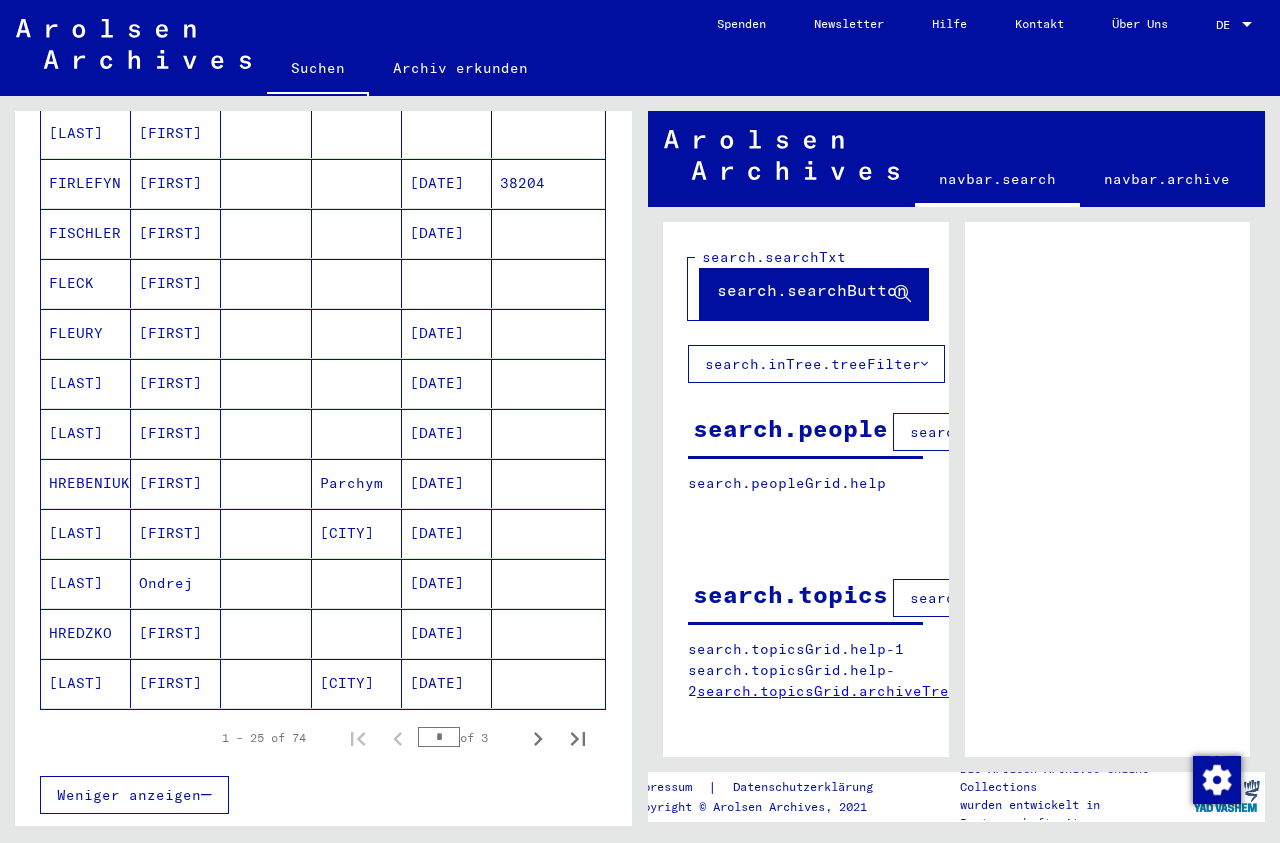 scroll, scrollTop: 974, scrollLeft: 0, axis: vertical 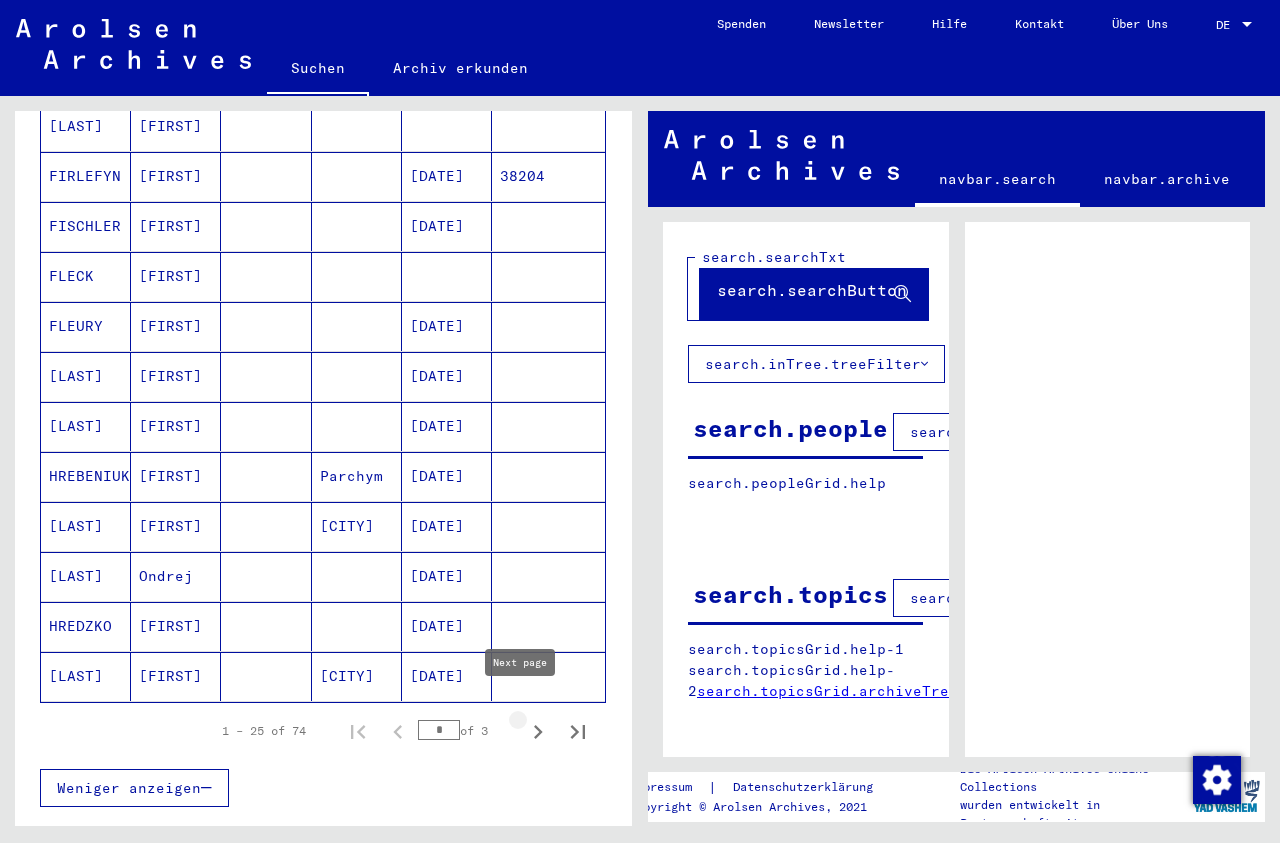 click 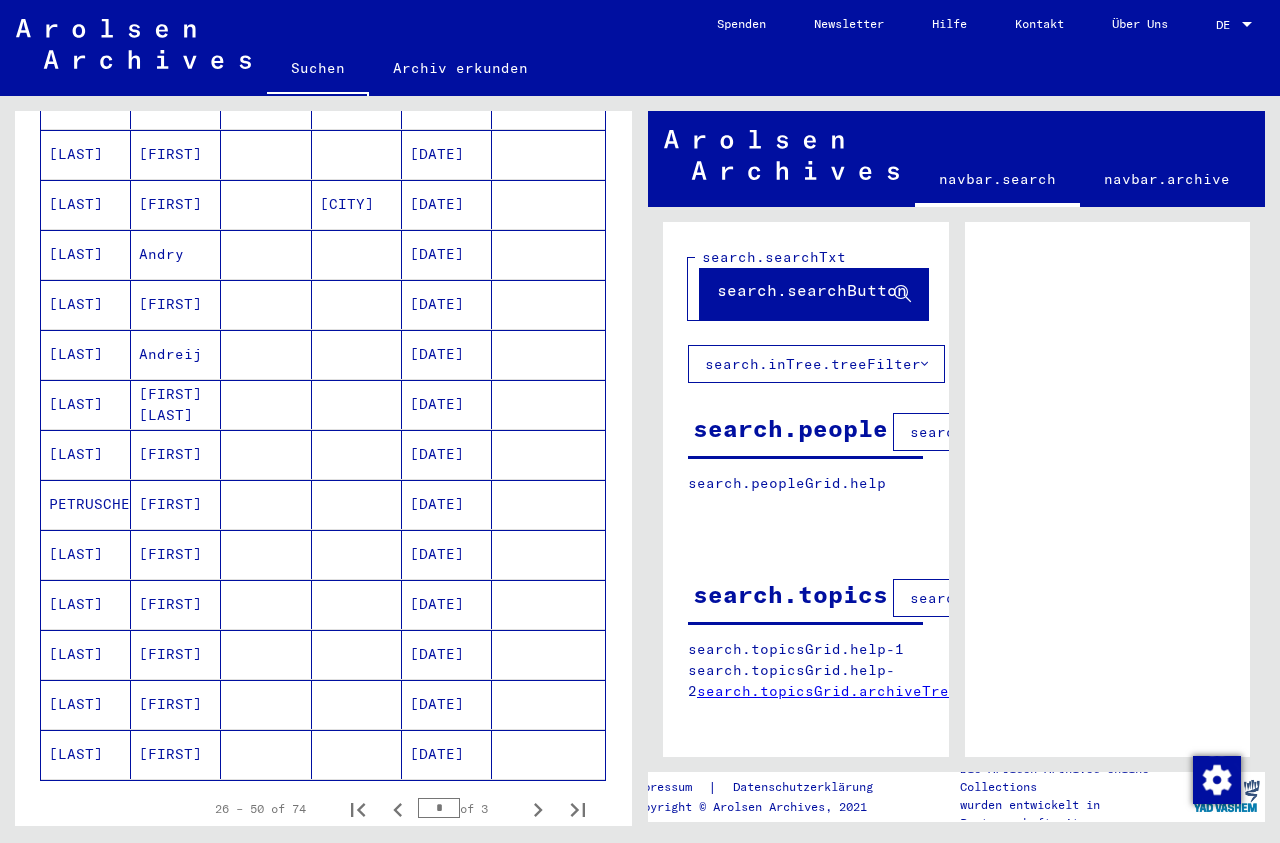 scroll, scrollTop: 1091, scrollLeft: 0, axis: vertical 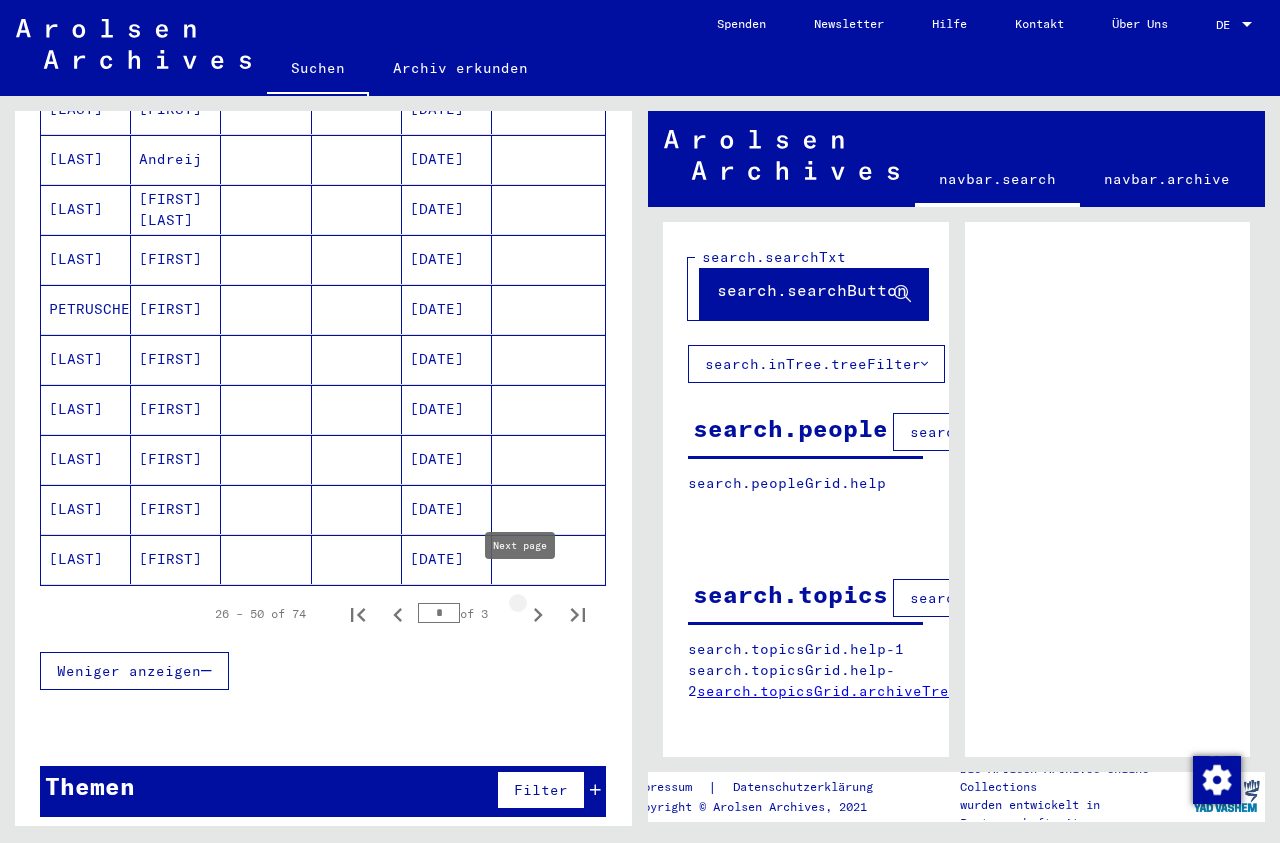 click 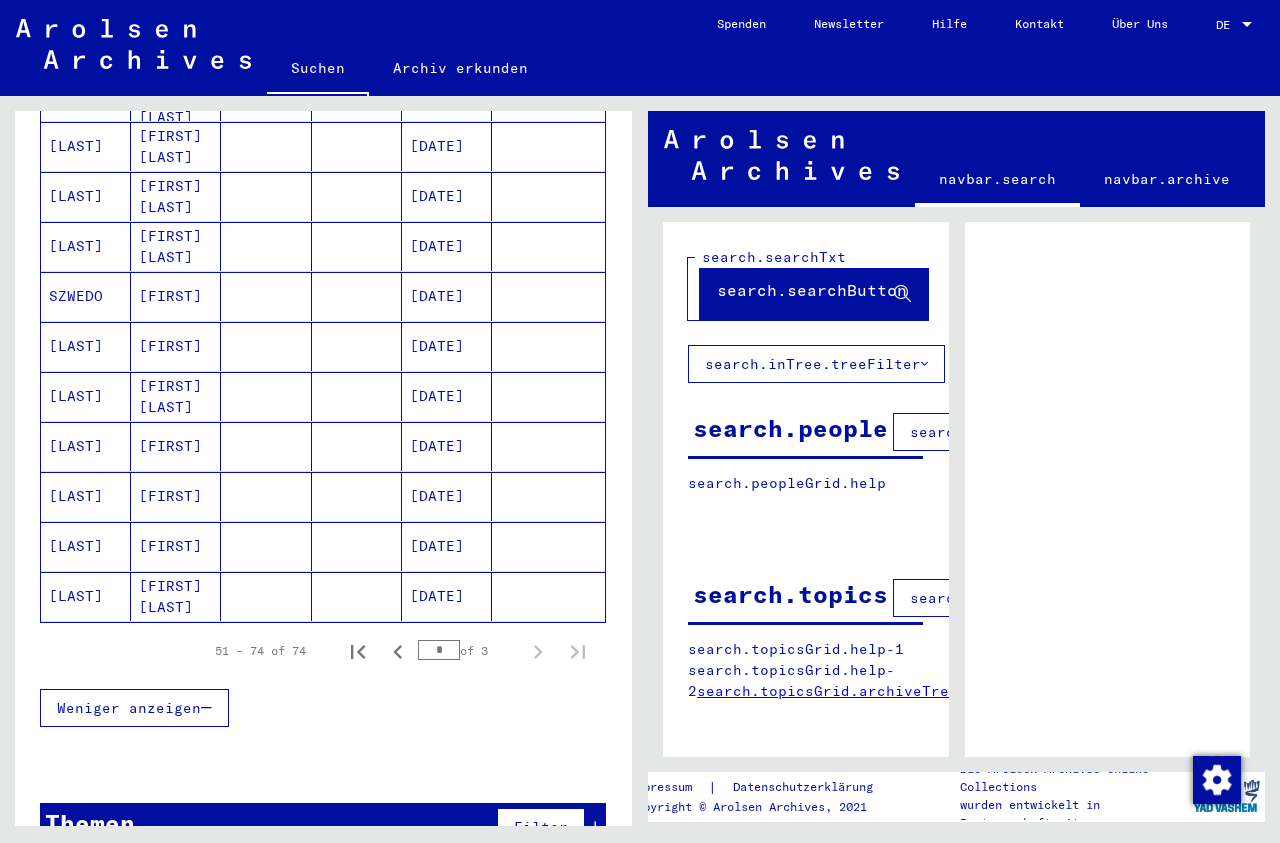 scroll, scrollTop: 1041, scrollLeft: 0, axis: vertical 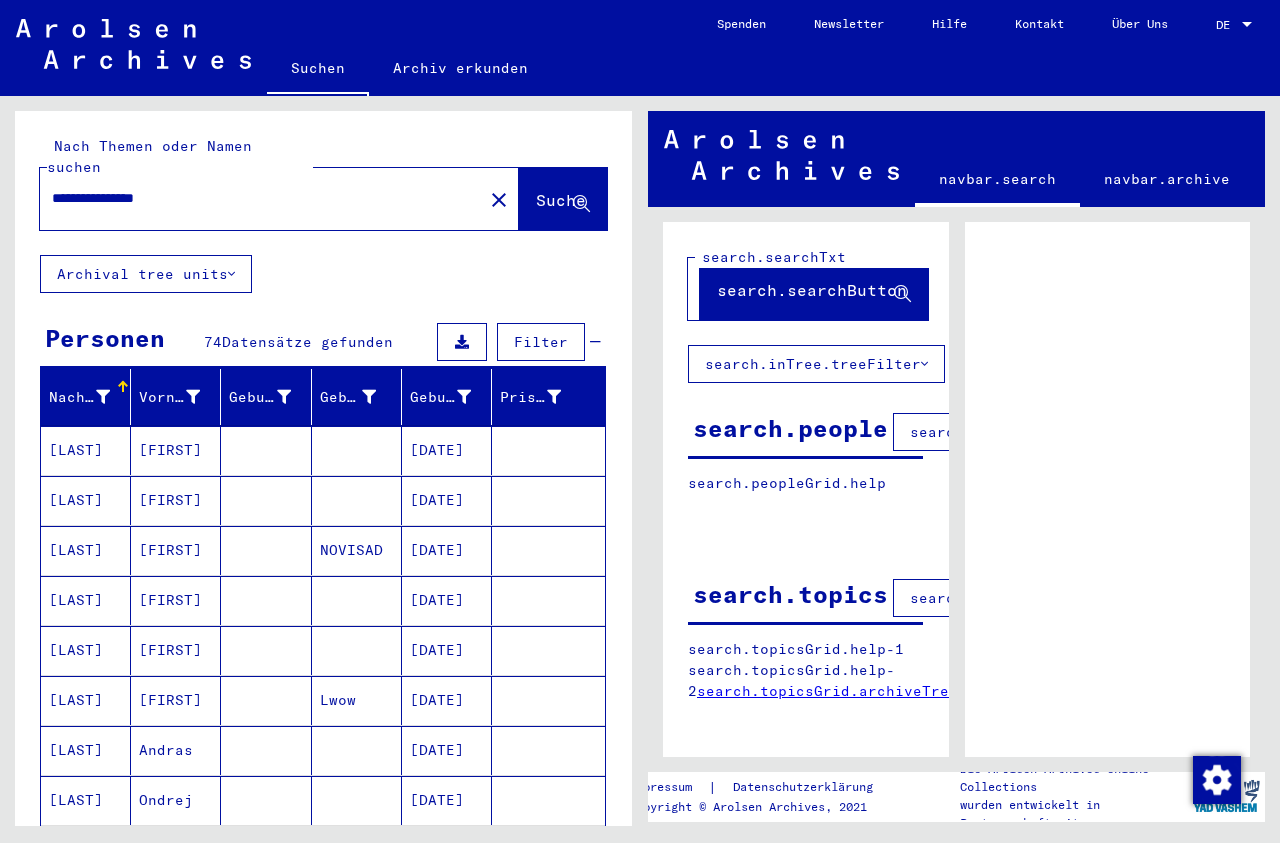 click on "**********" at bounding box center [261, 198] 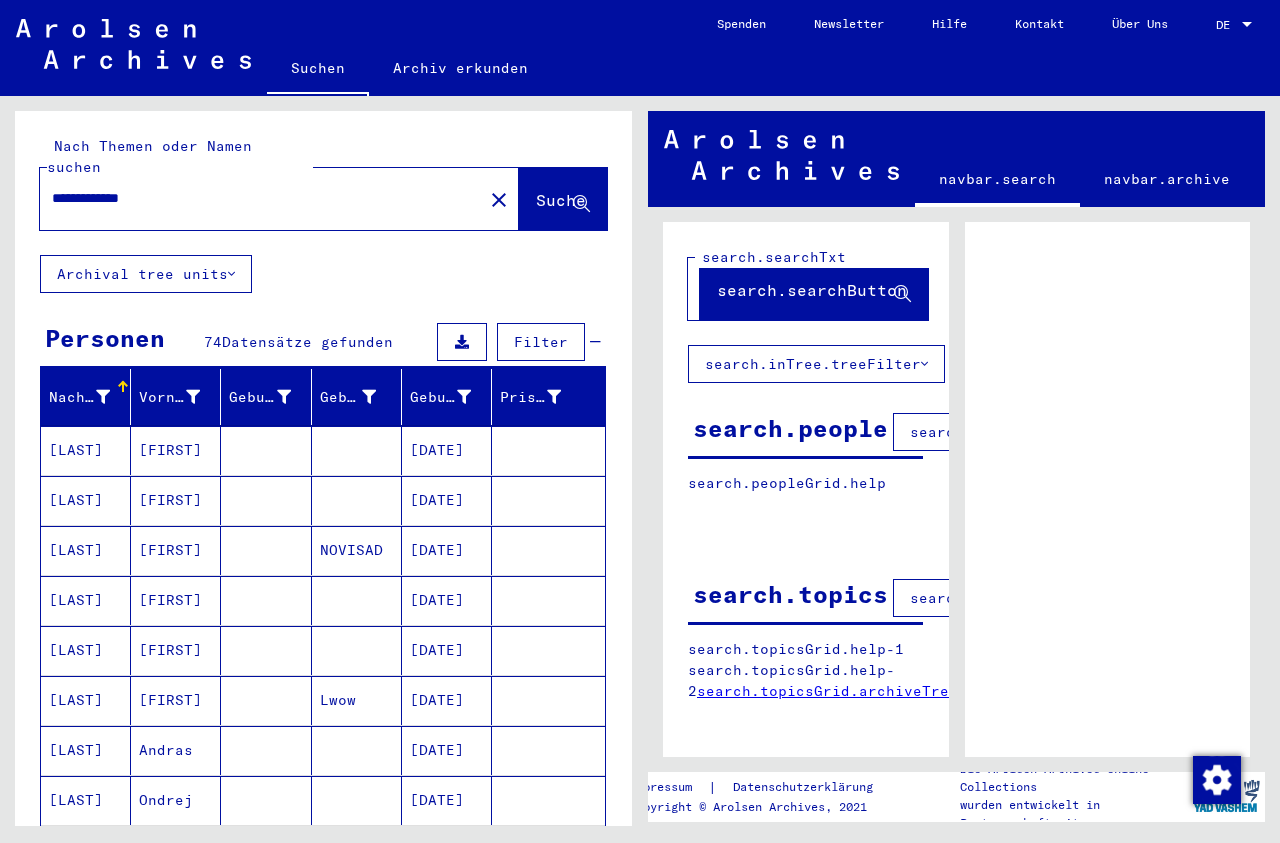 type on "**********" 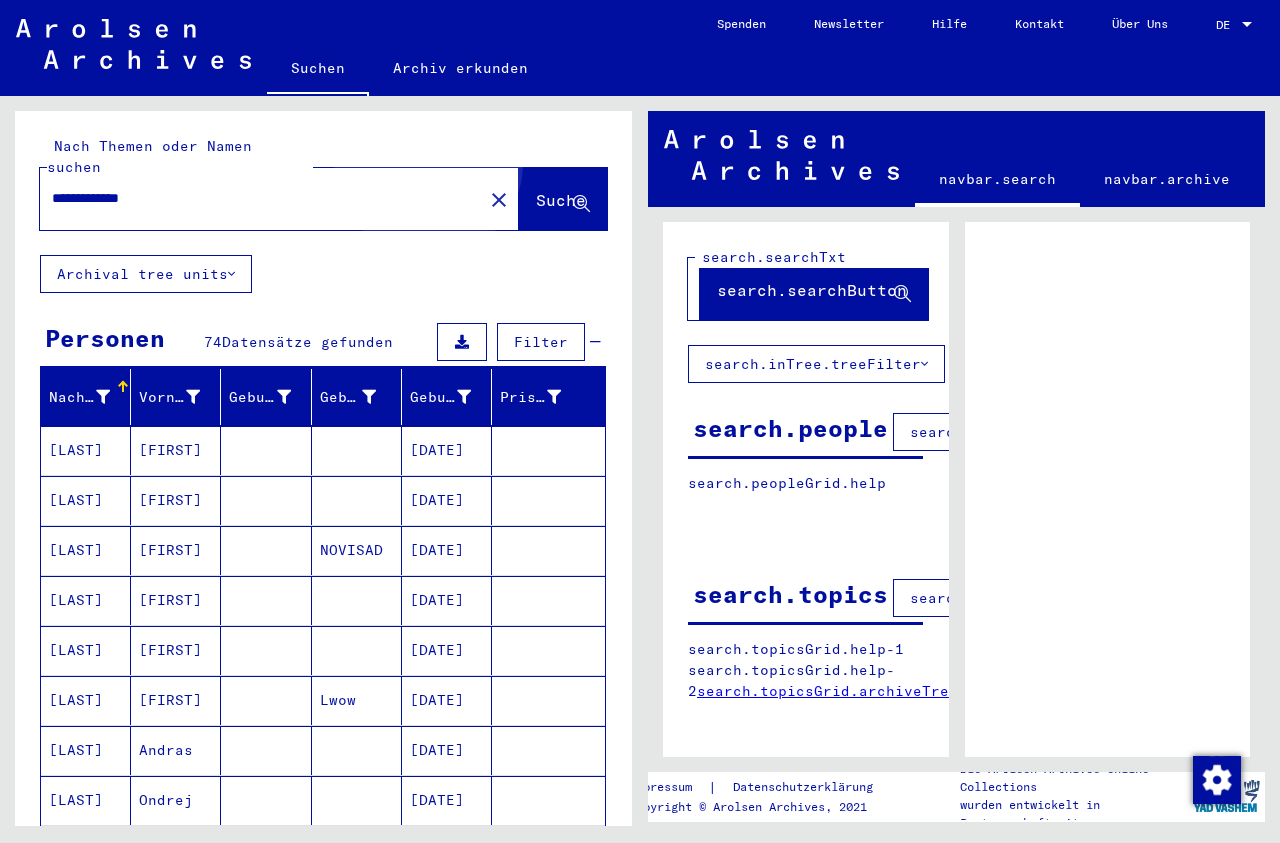 click on "Suche" 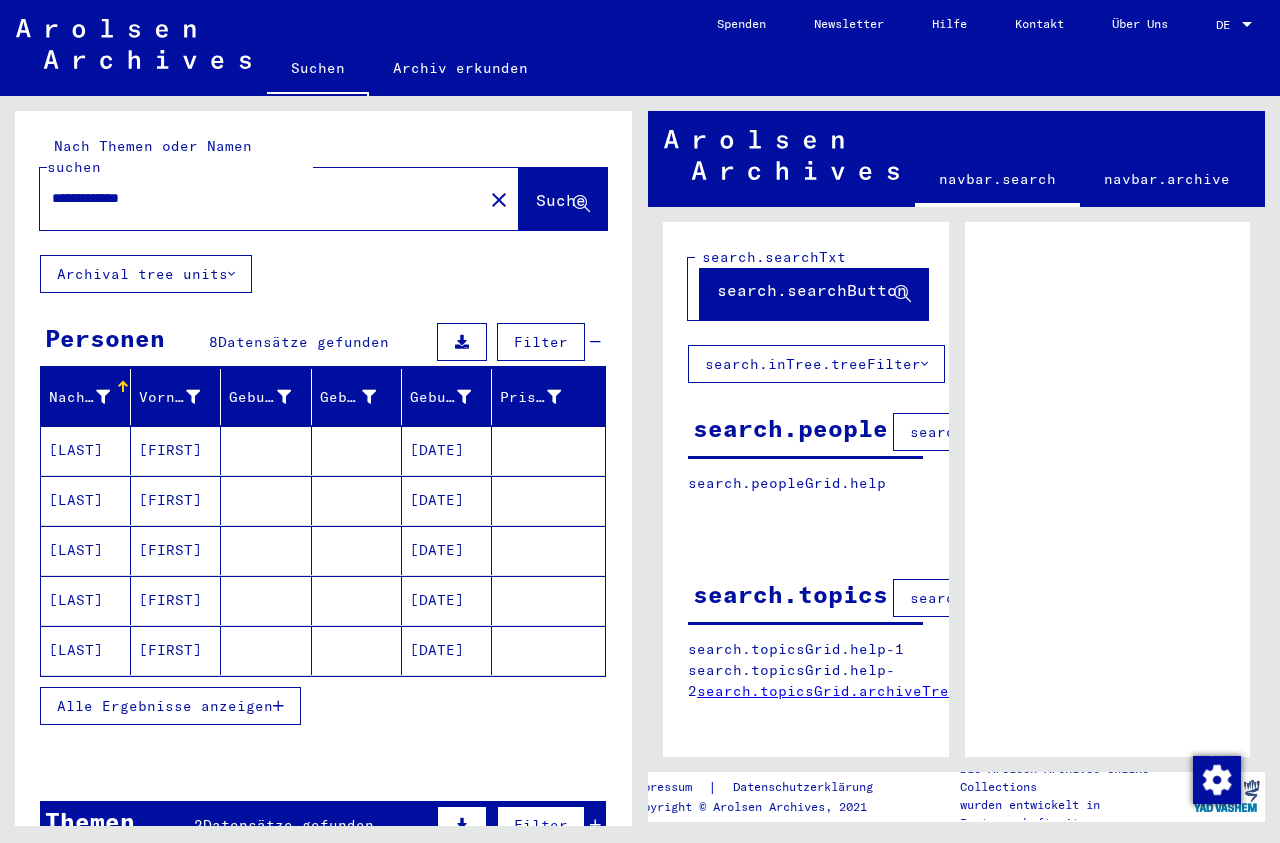 click on "Alle Ergebnisse anzeigen" at bounding box center (170, 706) 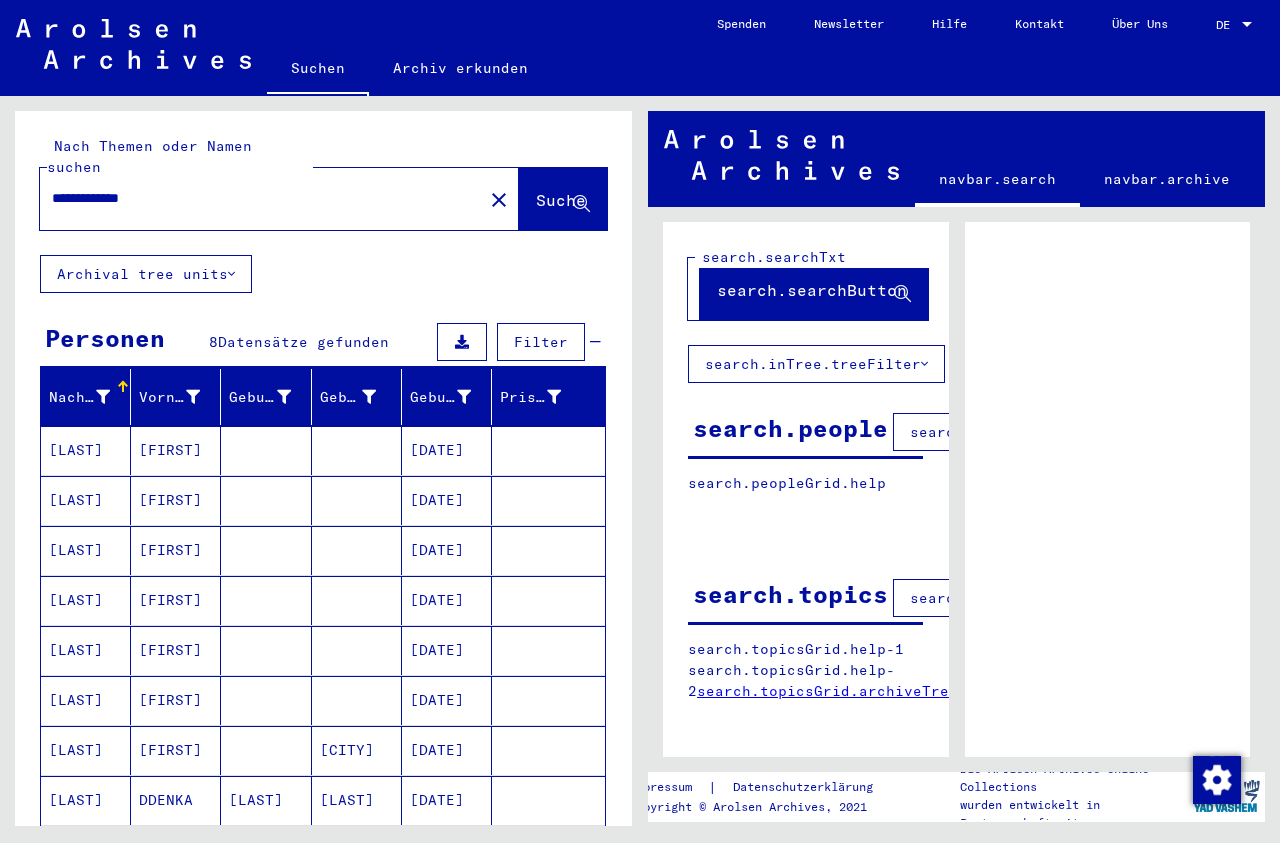 click at bounding box center (357, 500) 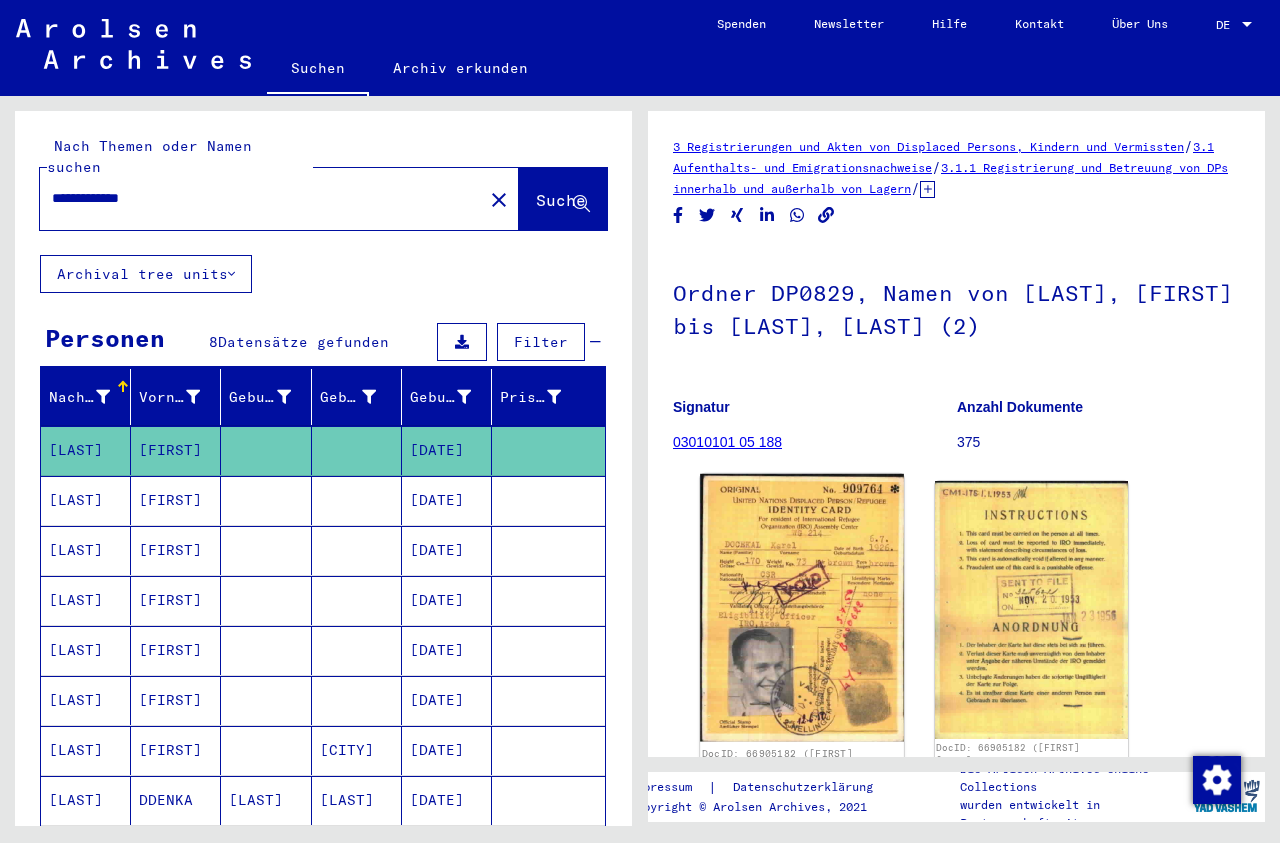 click 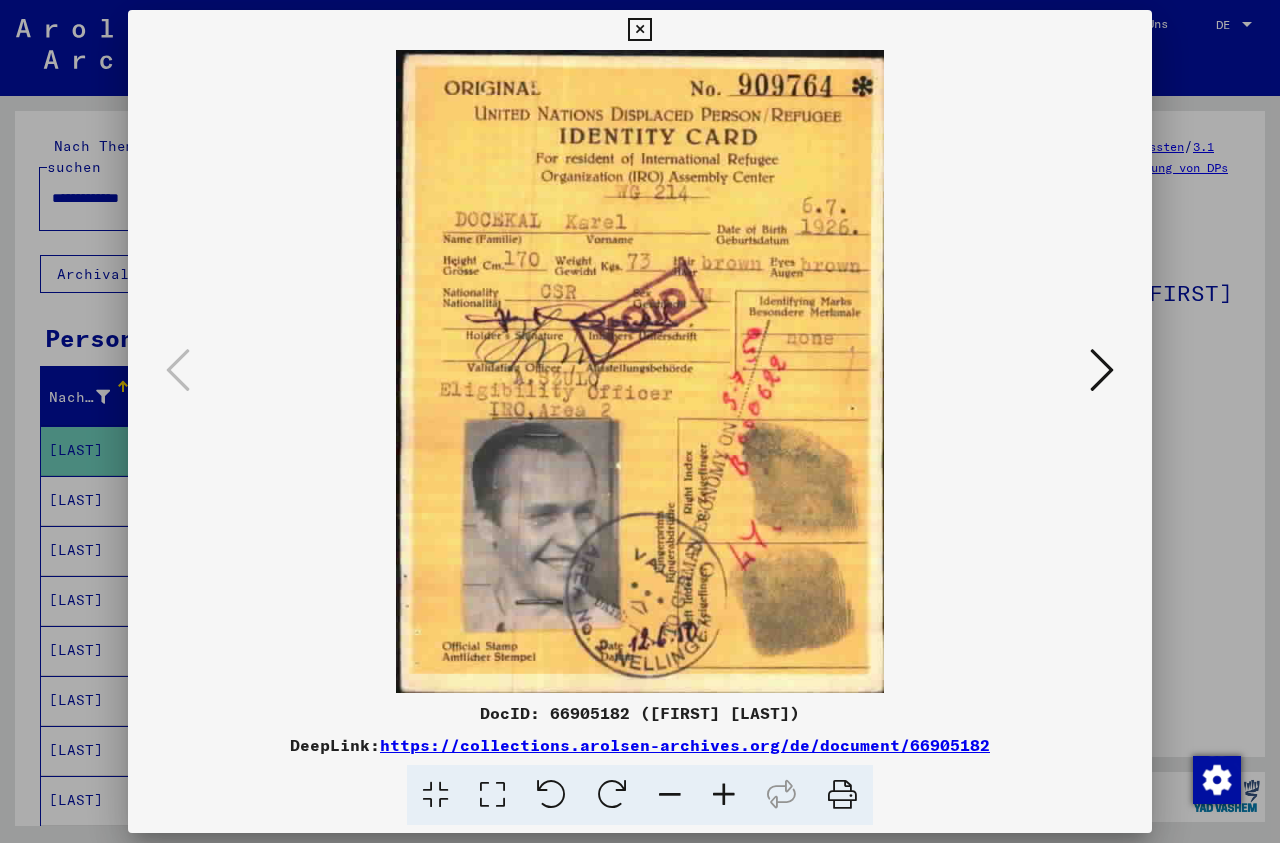 click at bounding box center [639, 30] 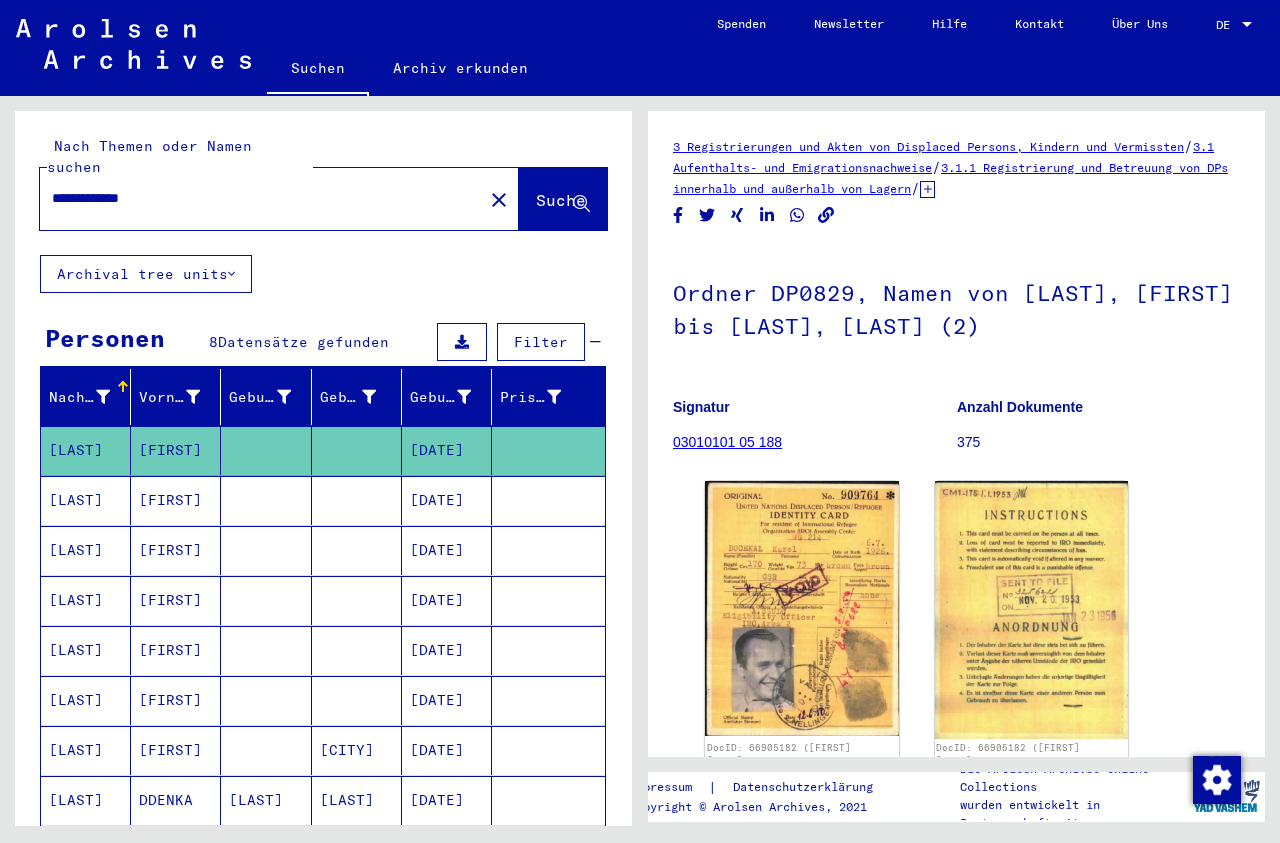 click on "[DATE]" at bounding box center (447, 550) 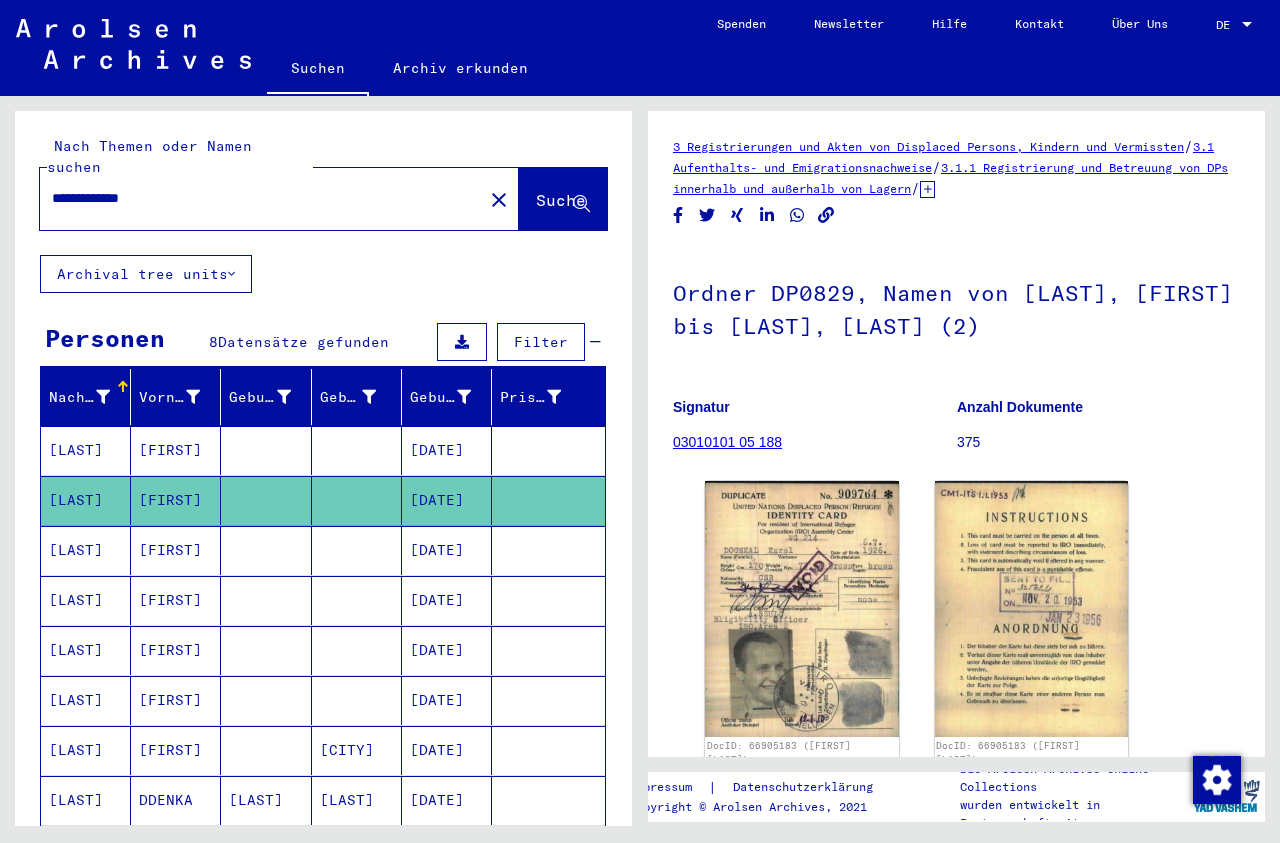 click on "[DATE]" at bounding box center (447, 800) 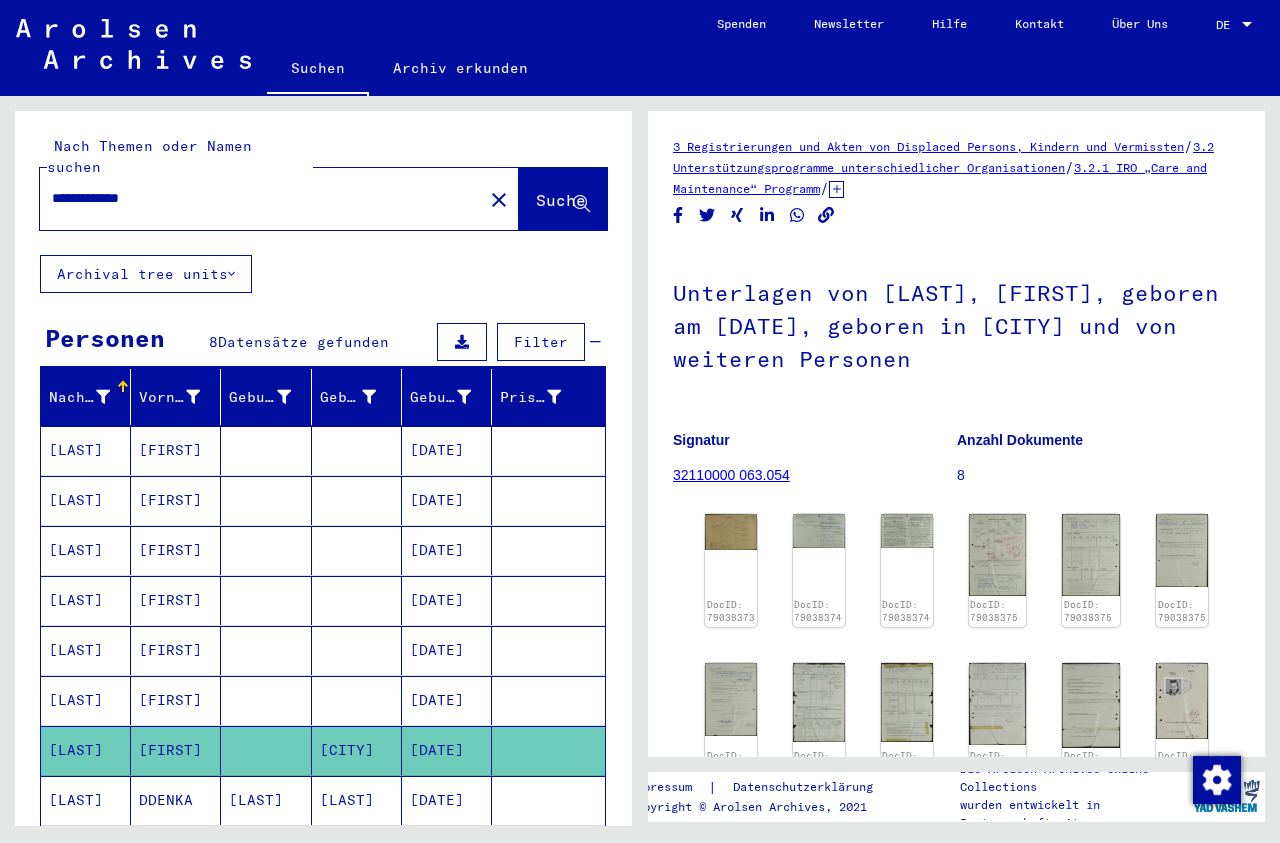 click on "[DATE]" at bounding box center [447, 750] 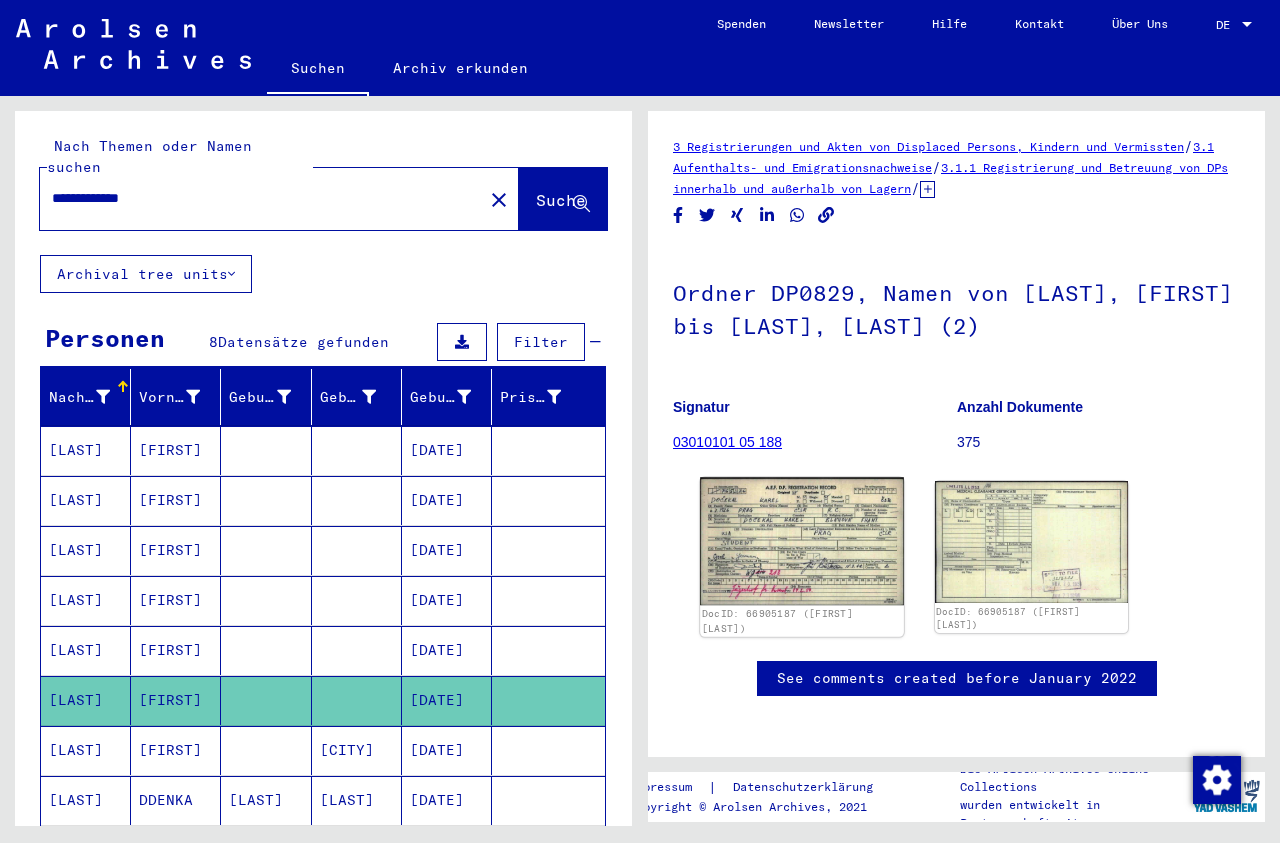 click 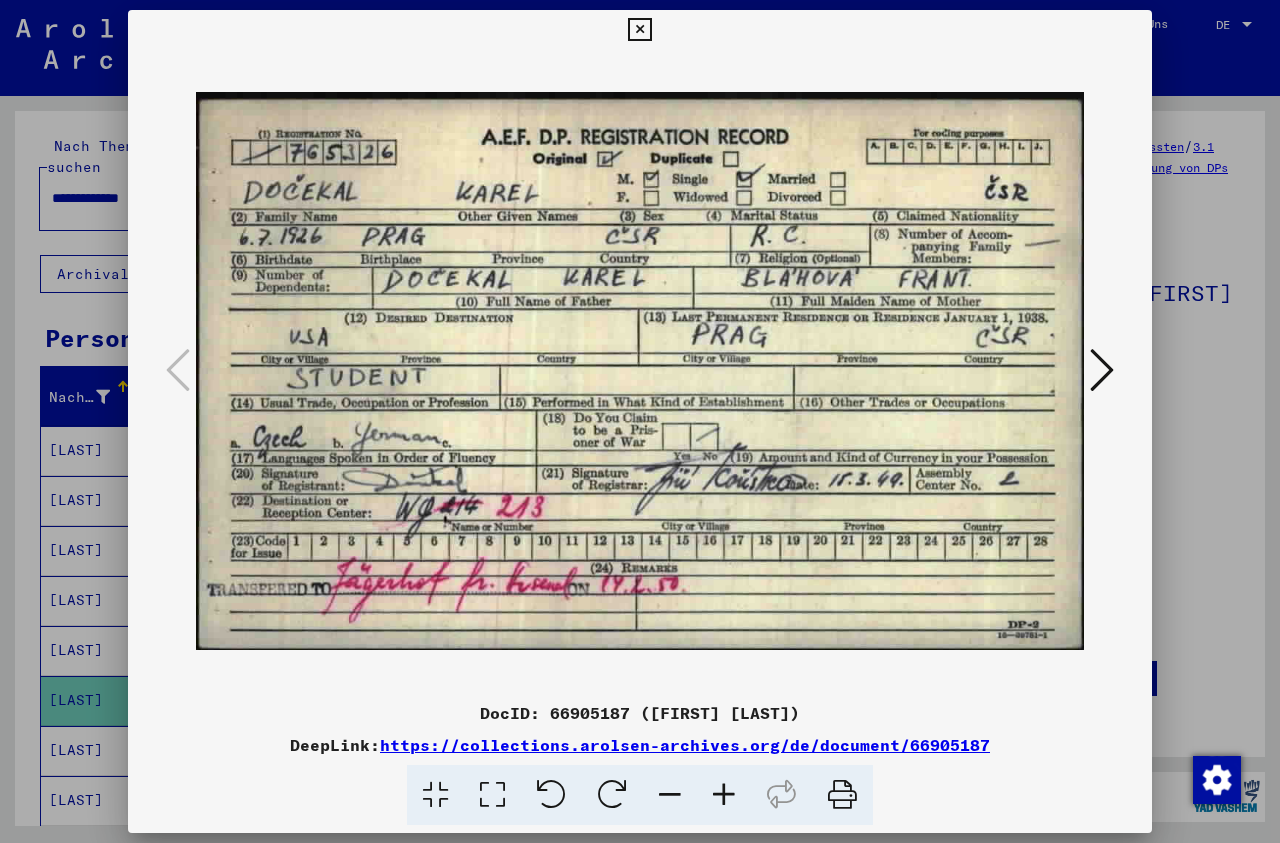 click at bounding box center [639, 30] 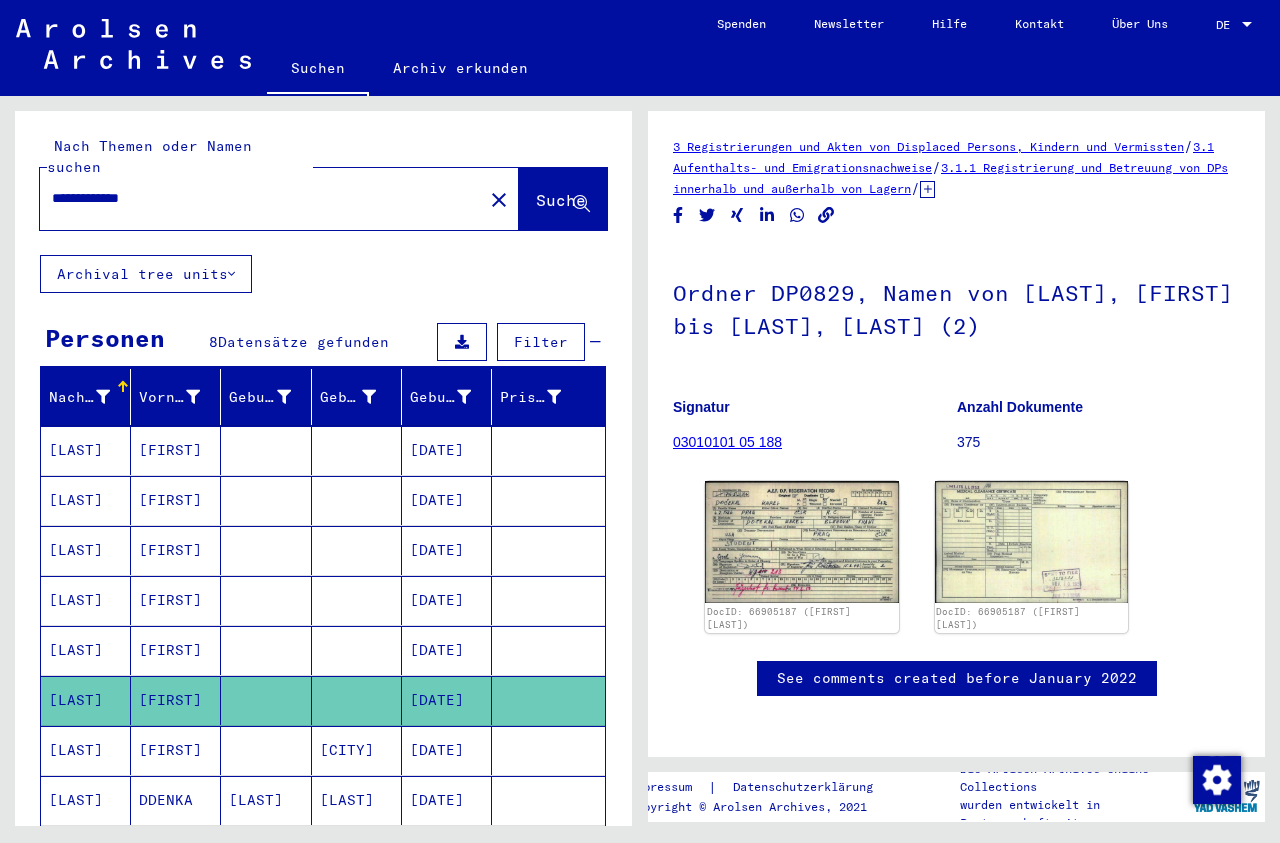 click on "[DATE]" at bounding box center (447, 700) 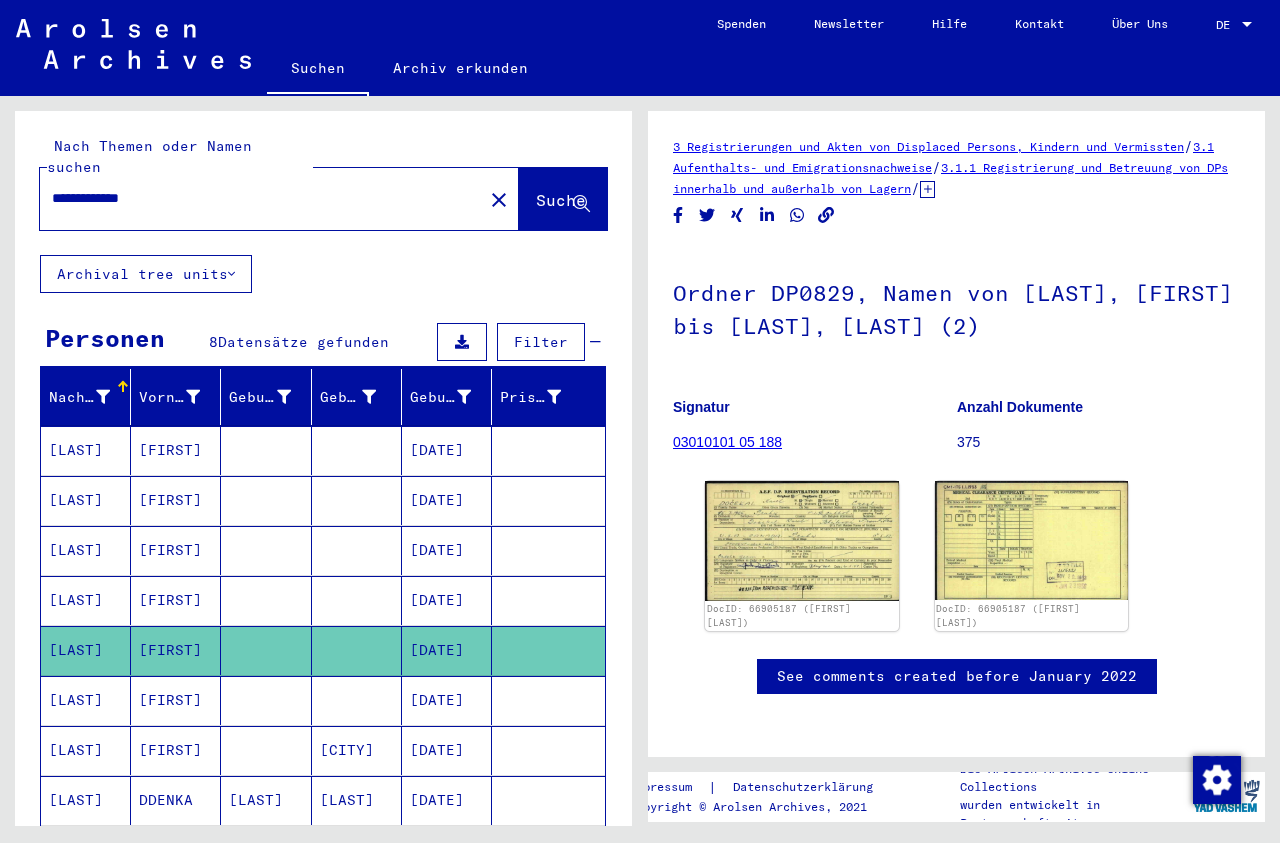 click on "[DATE]" at bounding box center [447, 800] 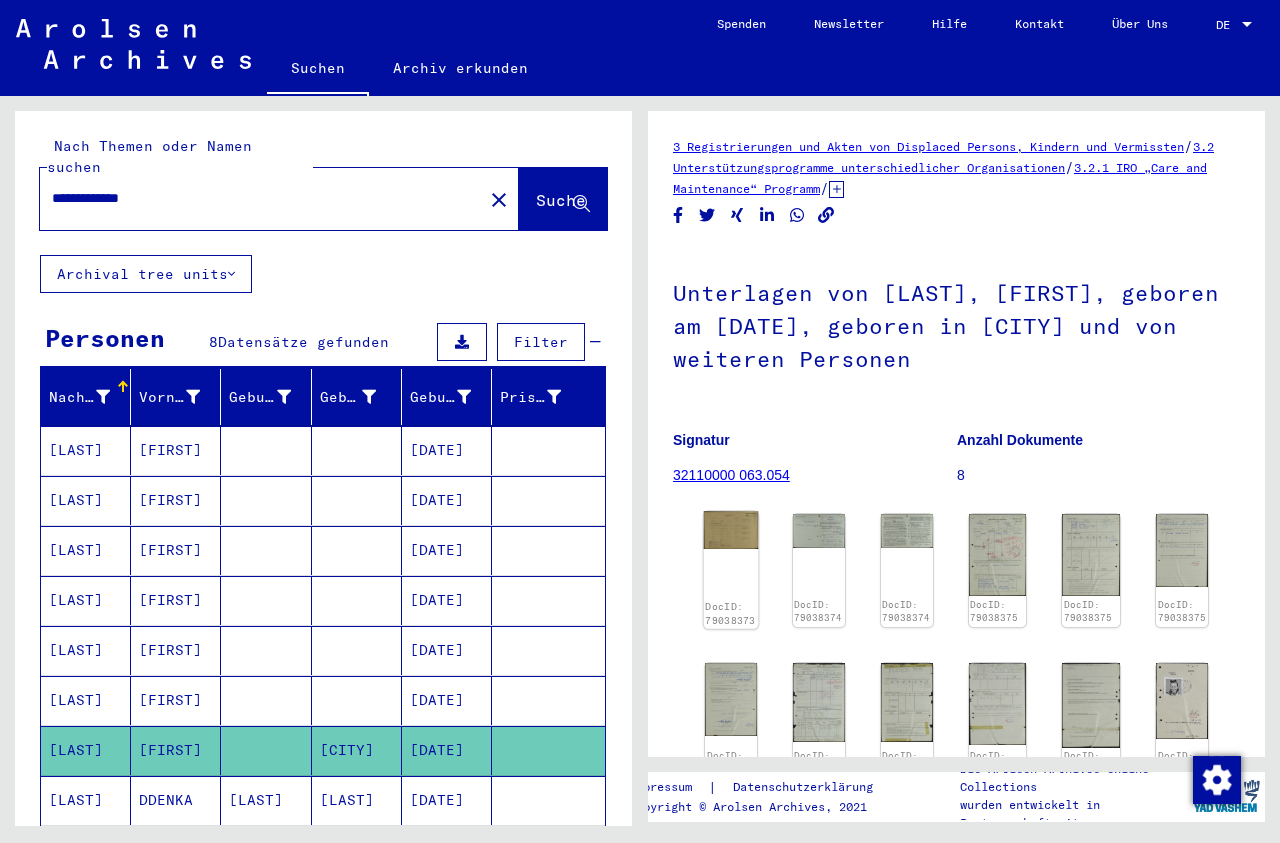 click 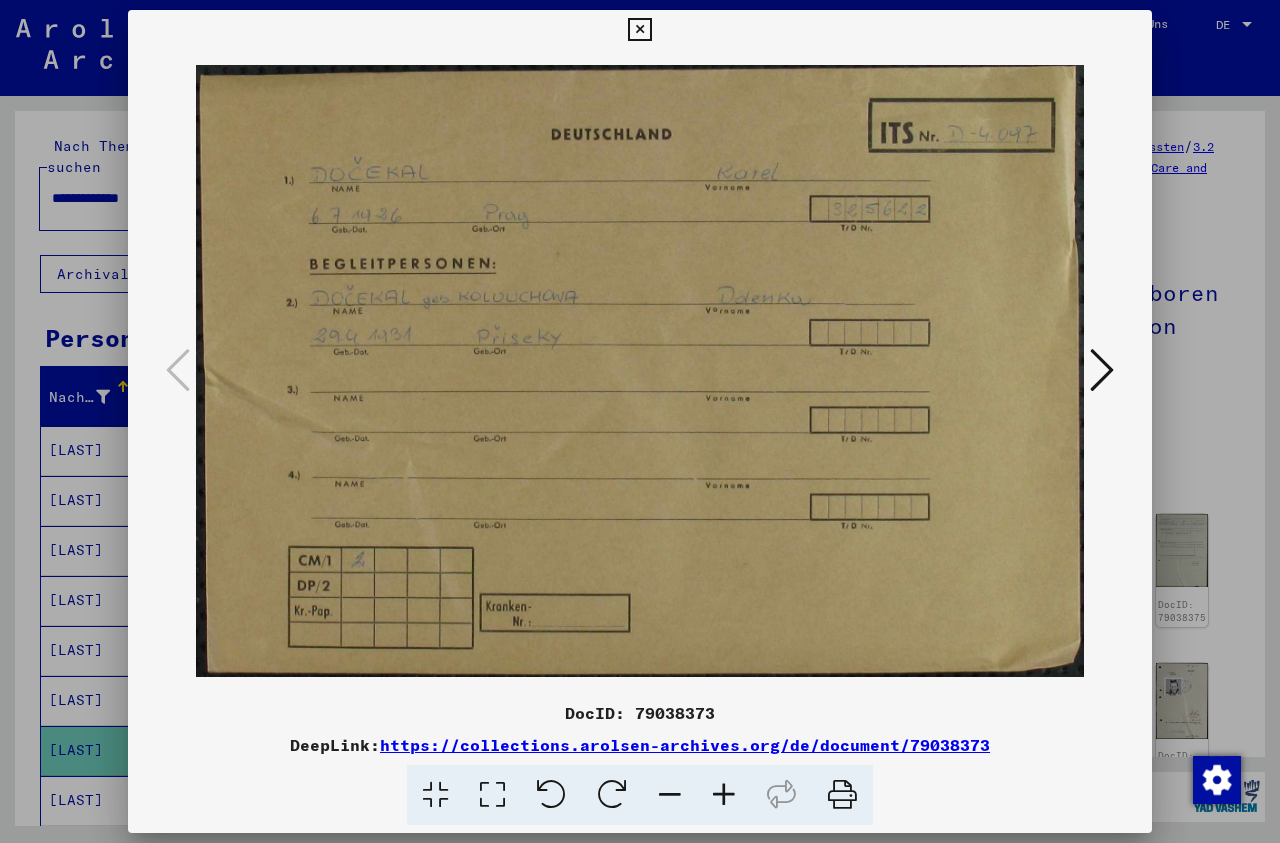 click at bounding box center [1102, 370] 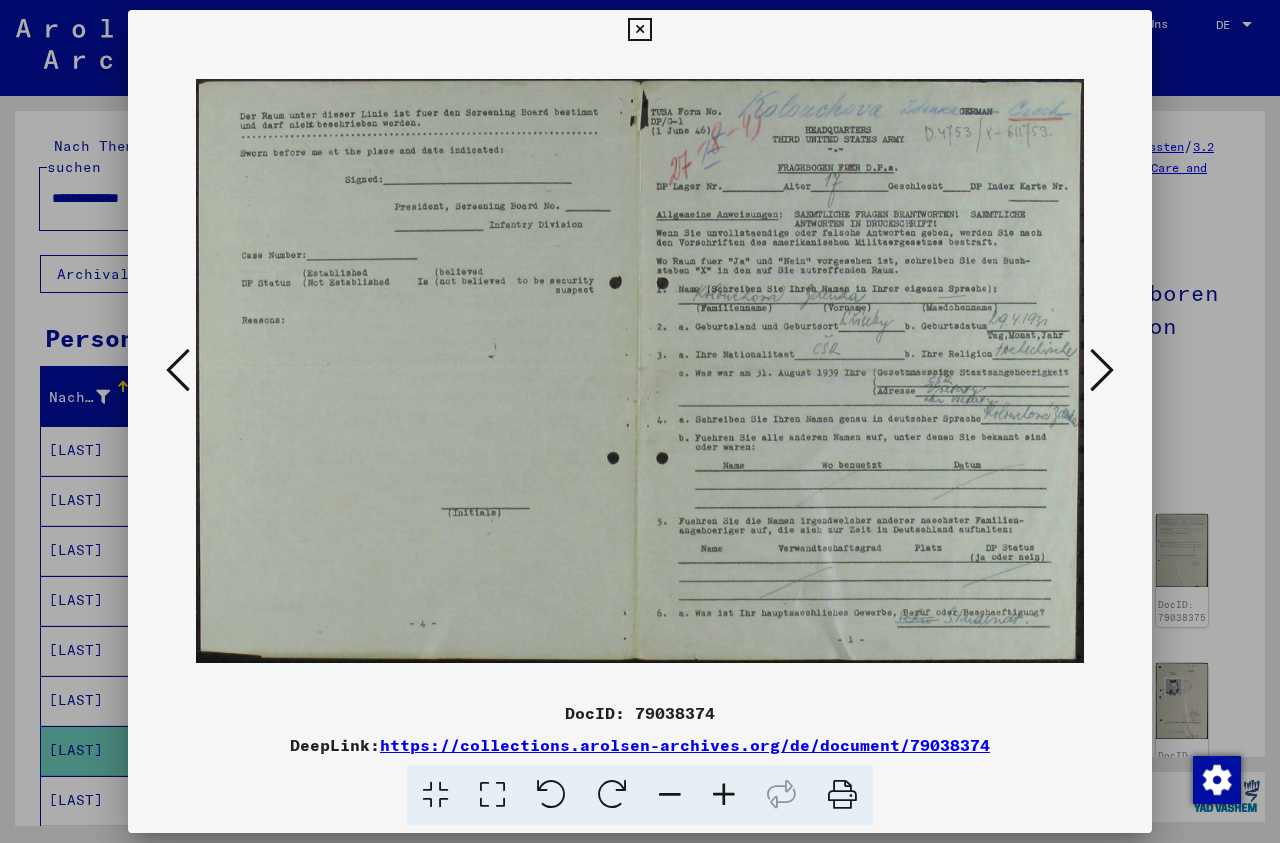 click at bounding box center (1102, 370) 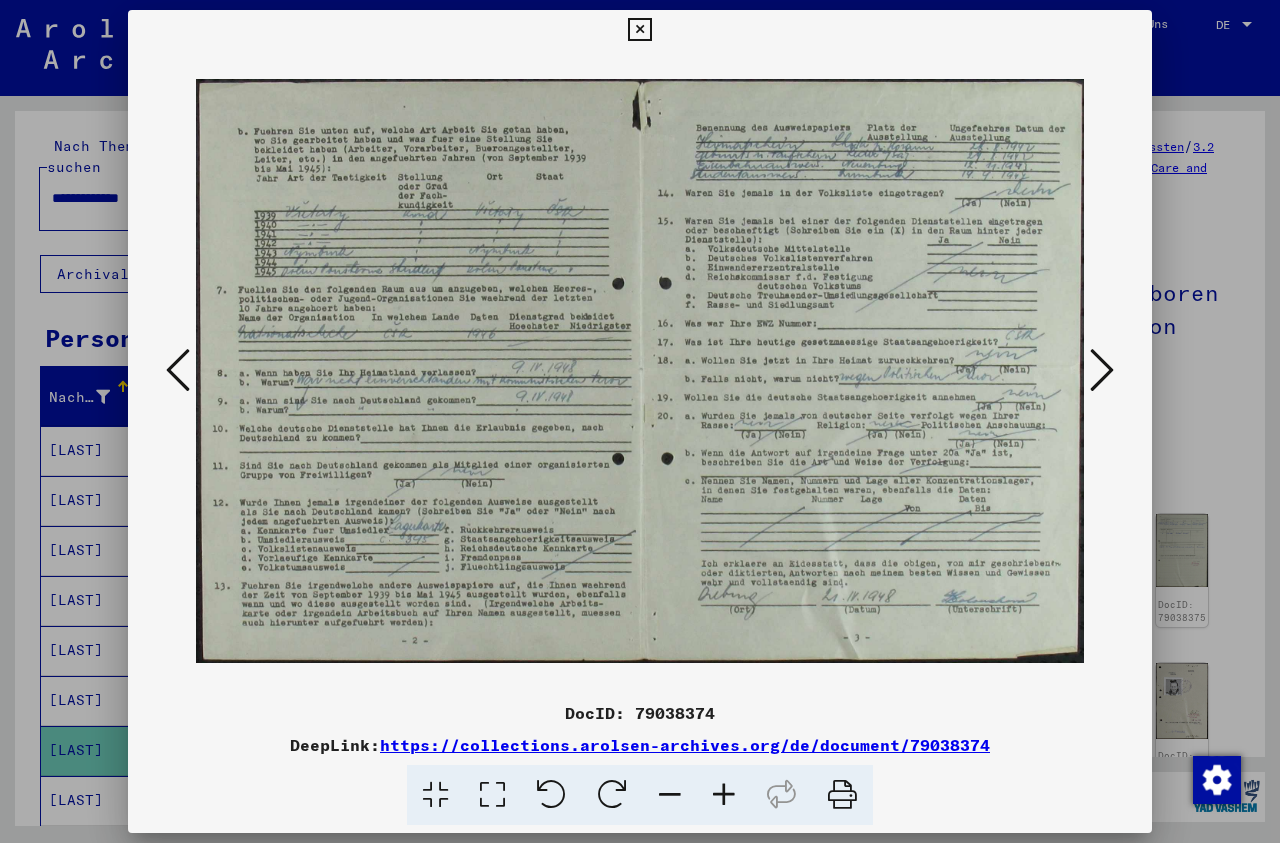click at bounding box center [1102, 370] 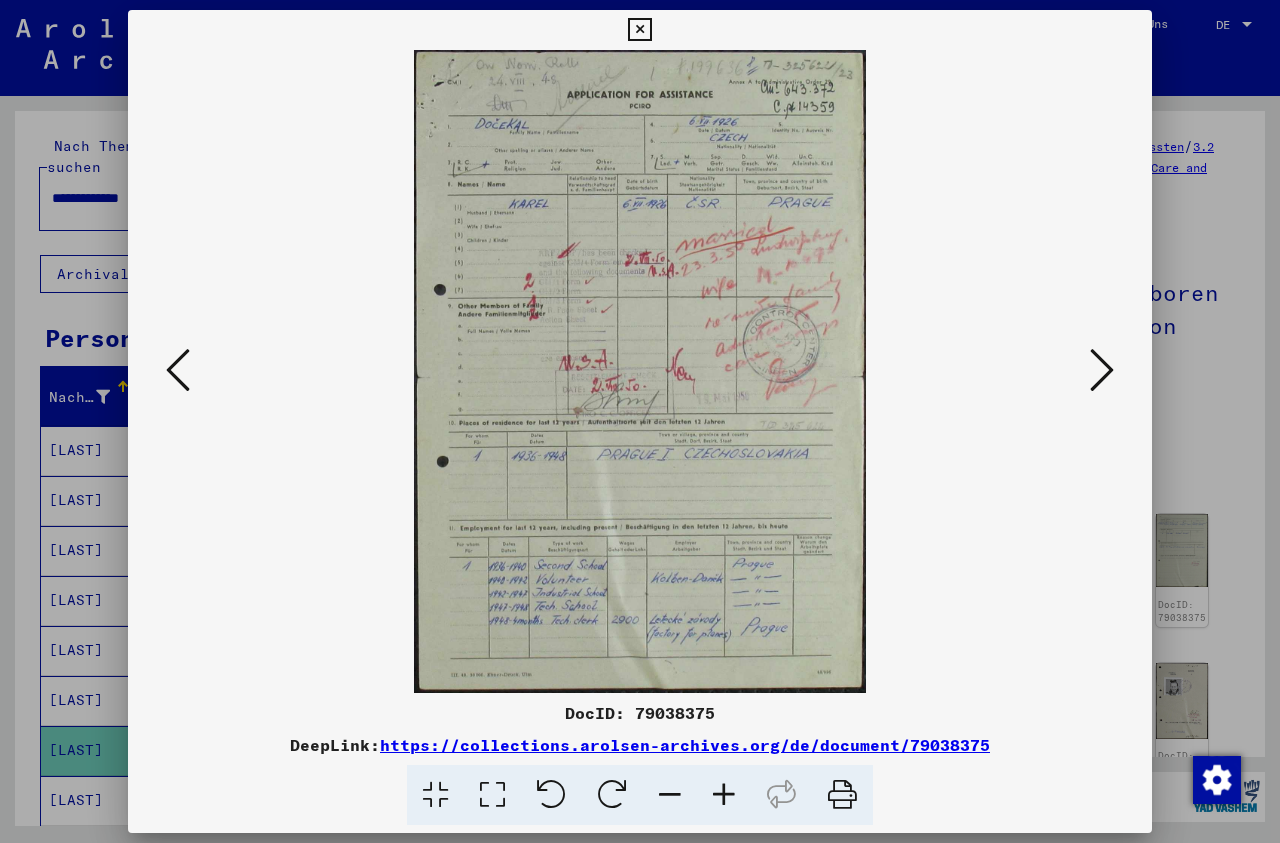 click at bounding box center [1102, 370] 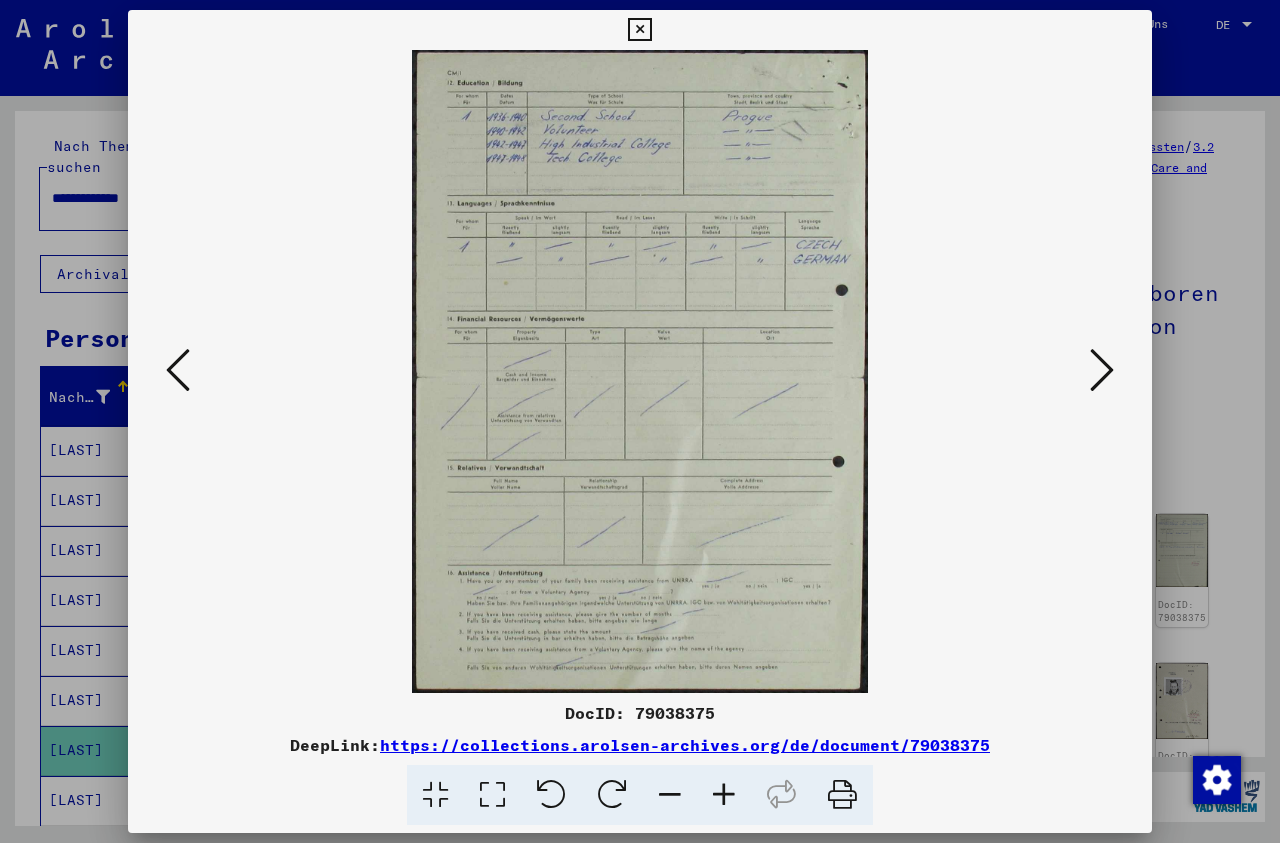click at bounding box center [1102, 370] 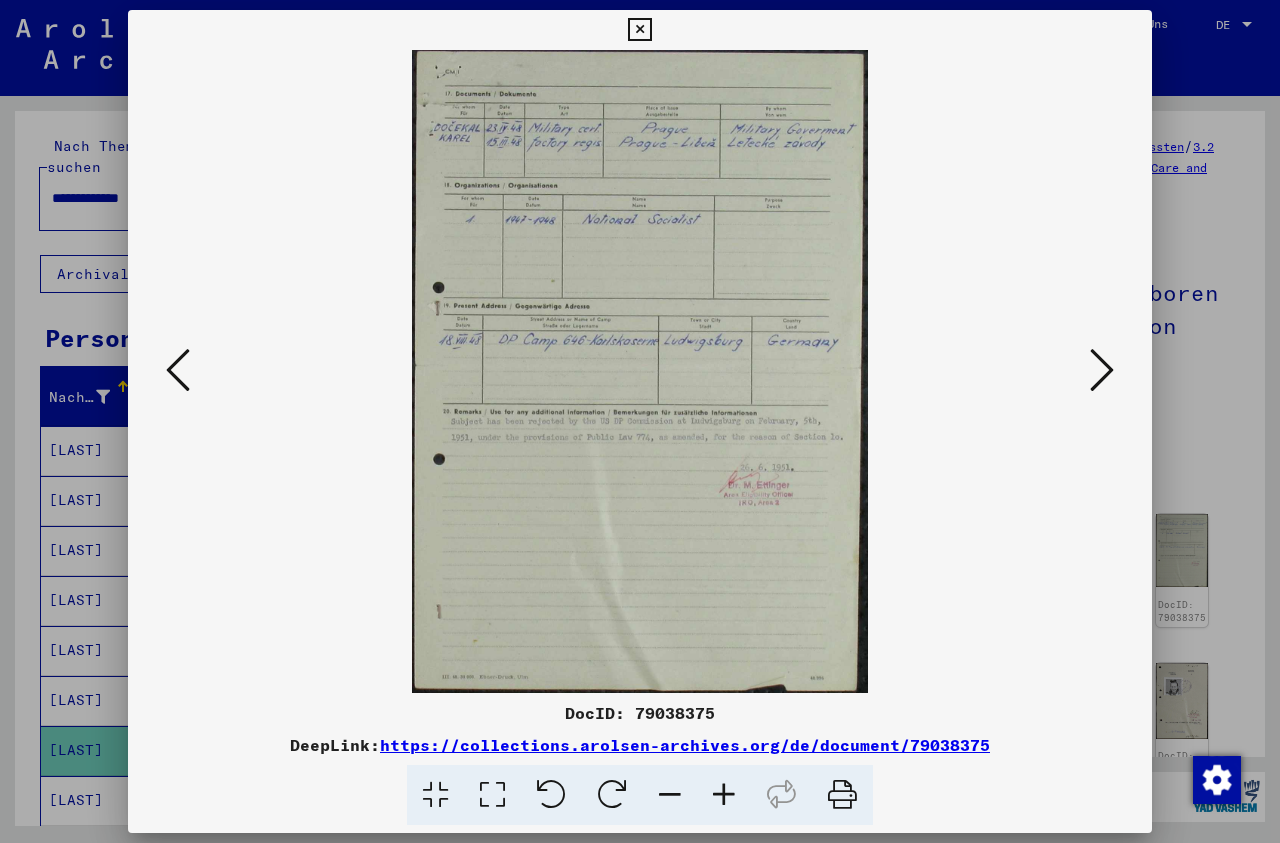 click at bounding box center [1102, 370] 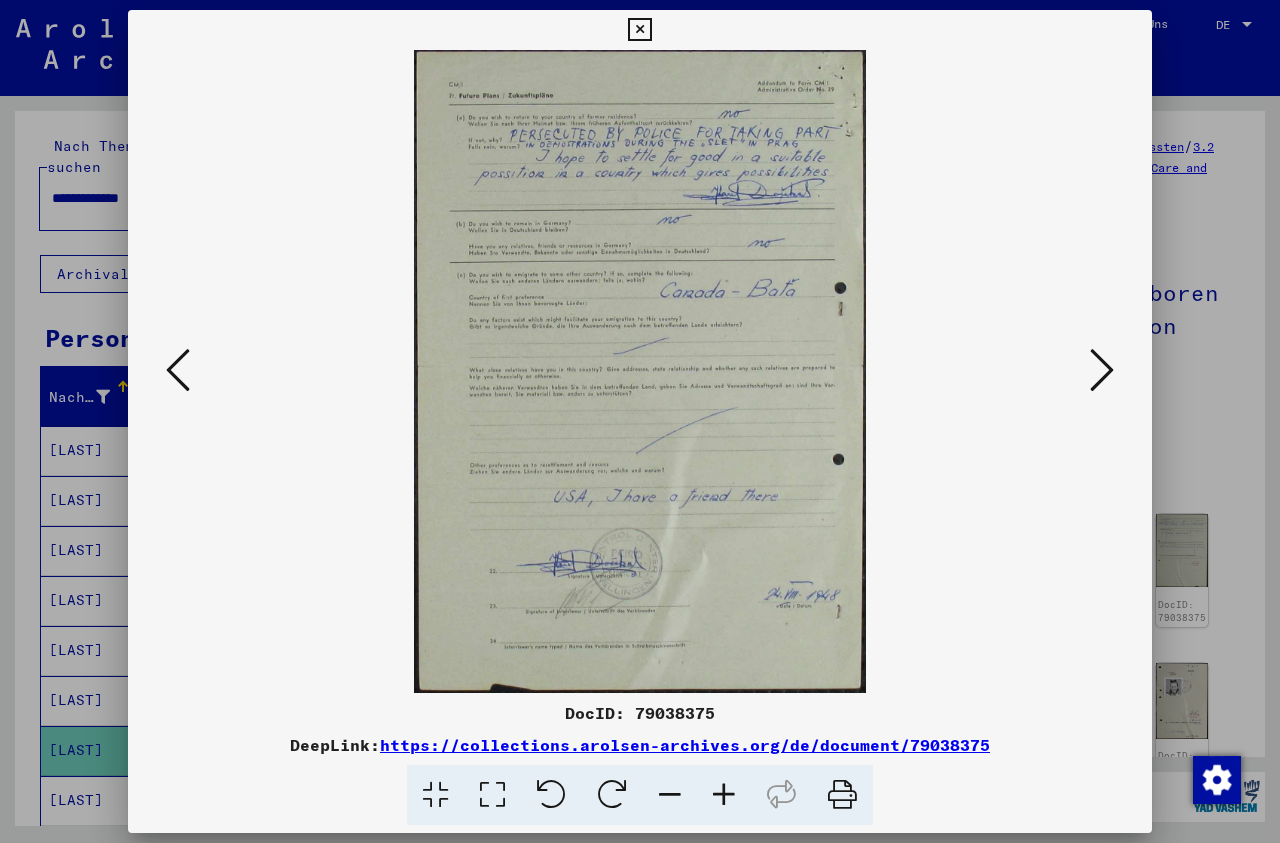 click at bounding box center [1102, 370] 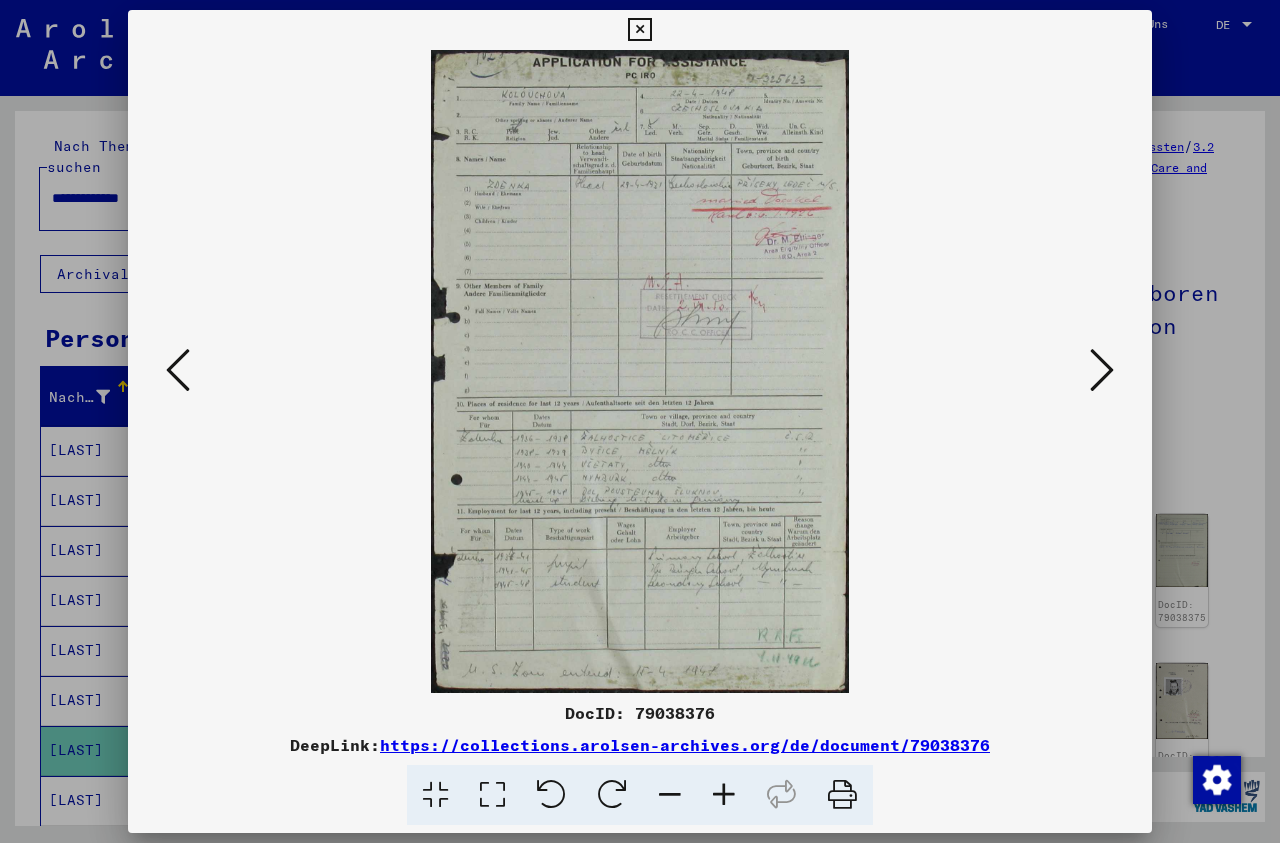 click at bounding box center [178, 370] 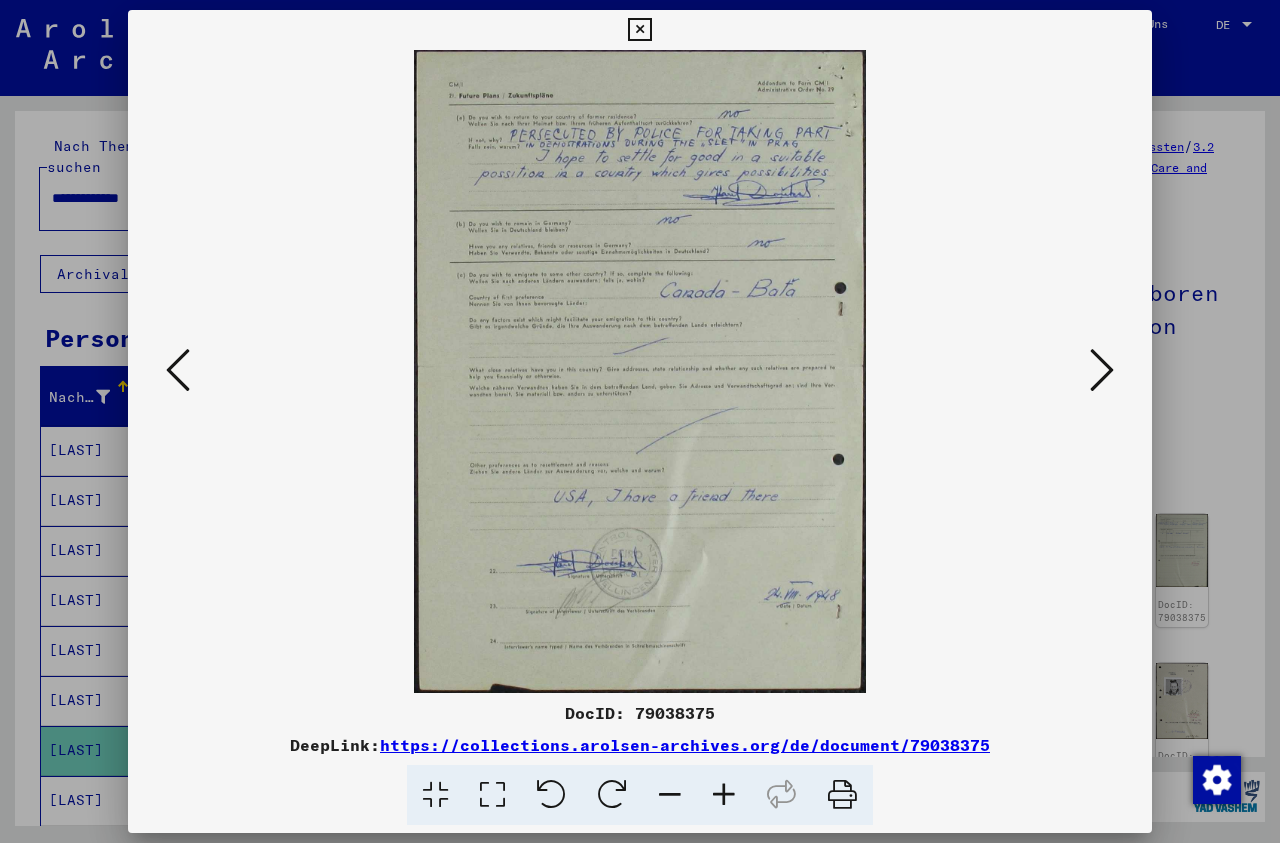 click at bounding box center [1102, 370] 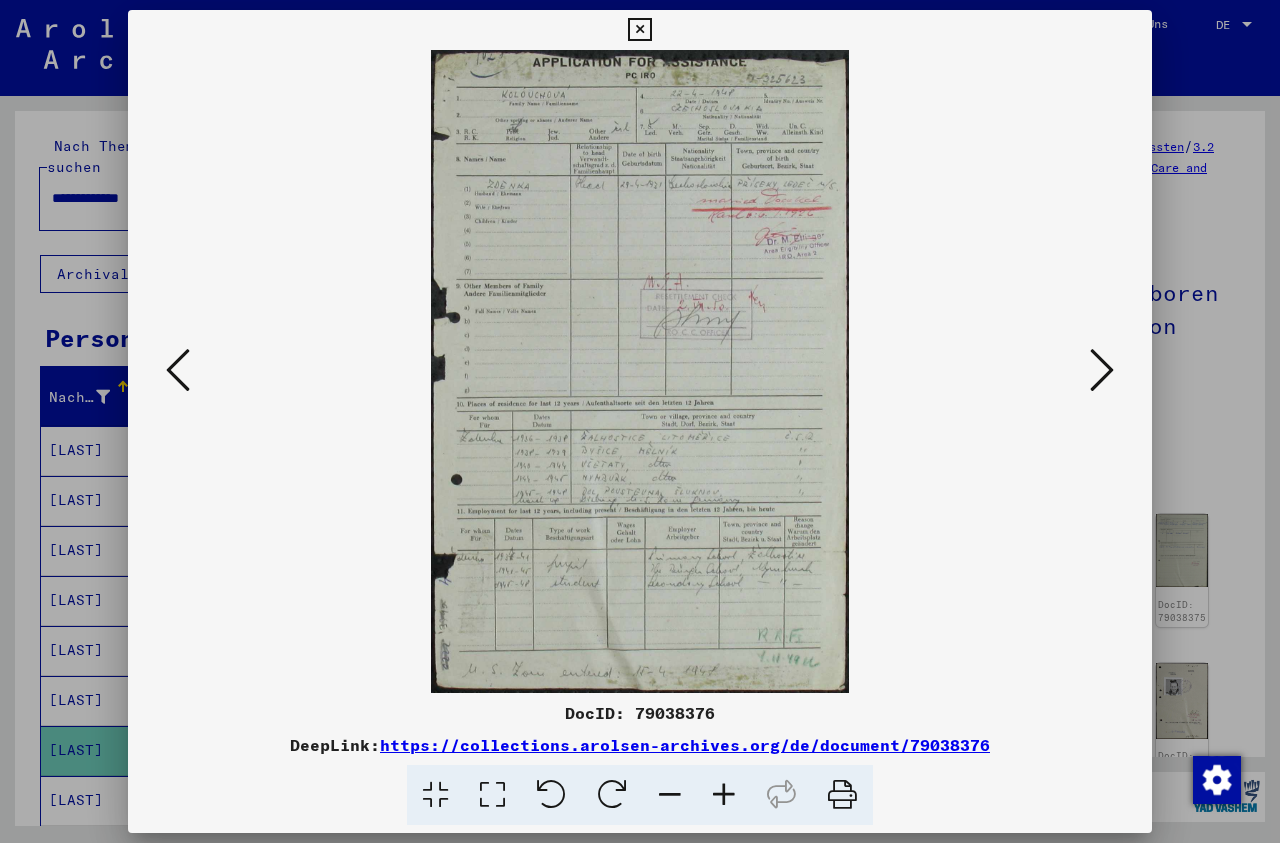 click at bounding box center (1102, 370) 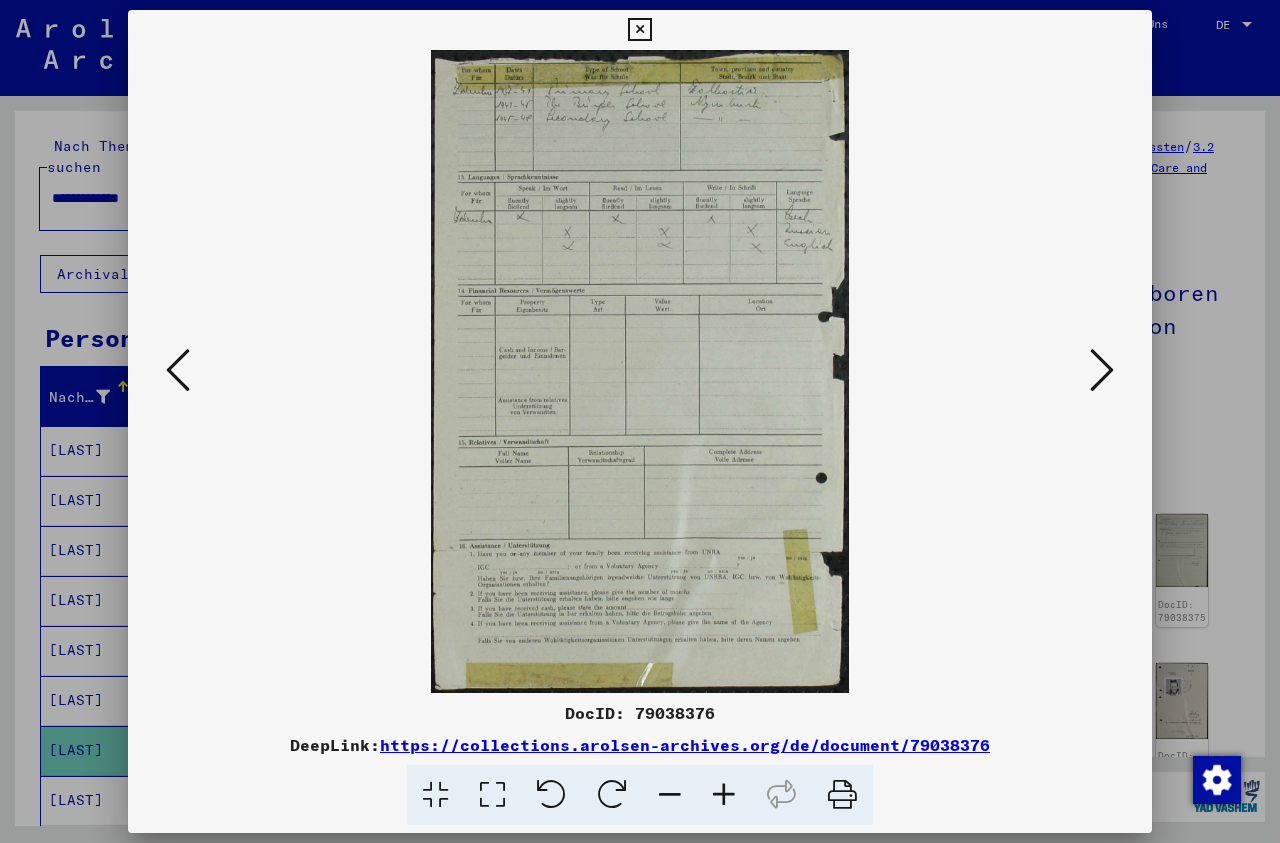 click at bounding box center (1102, 370) 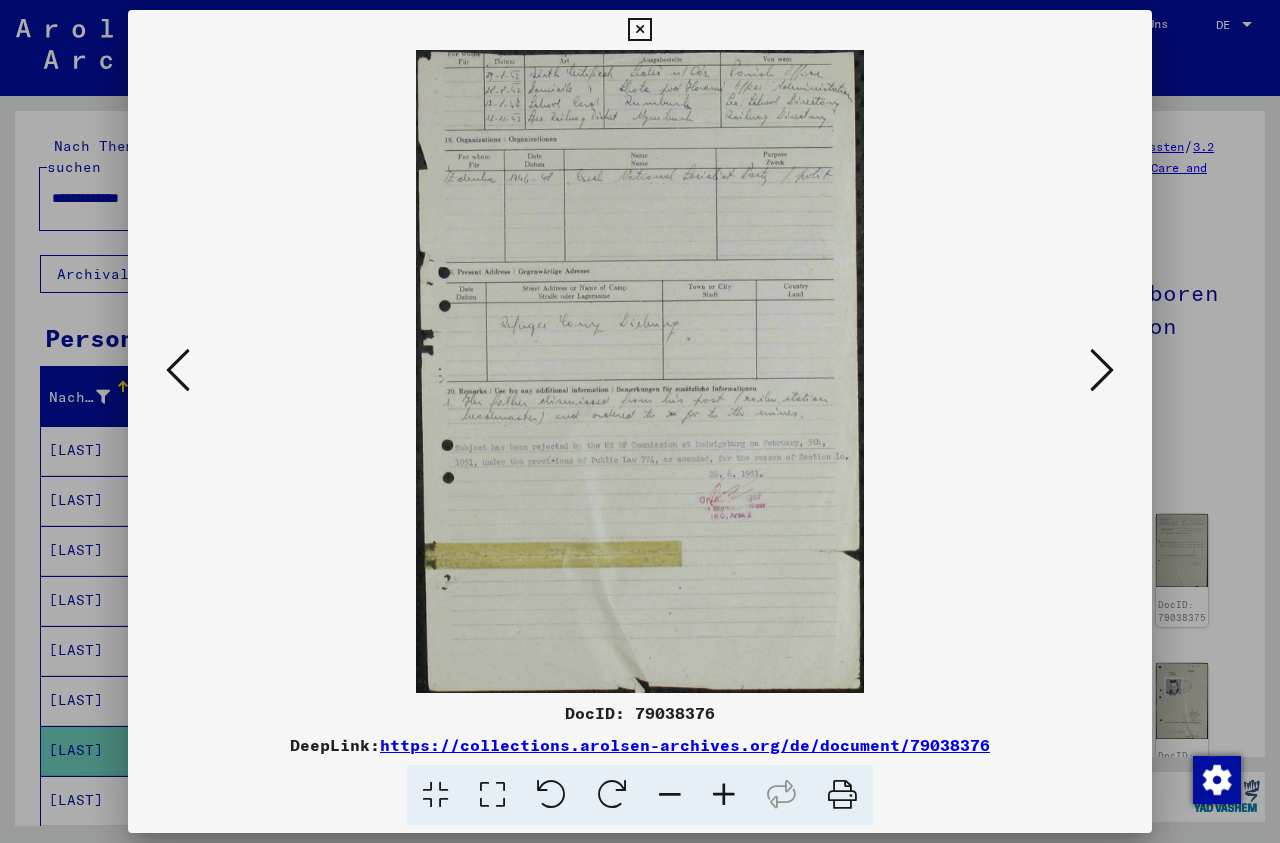 click at bounding box center [1102, 370] 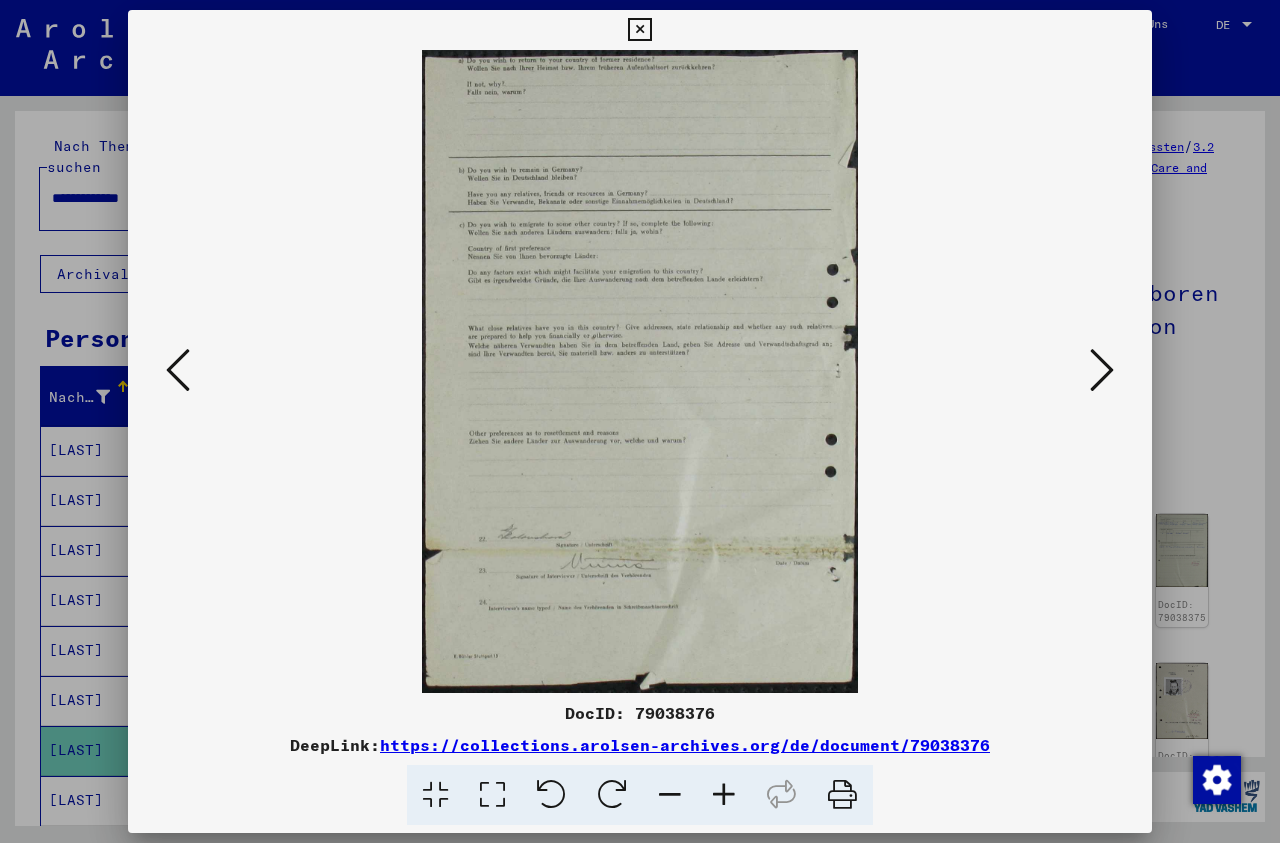 click at bounding box center [1102, 370] 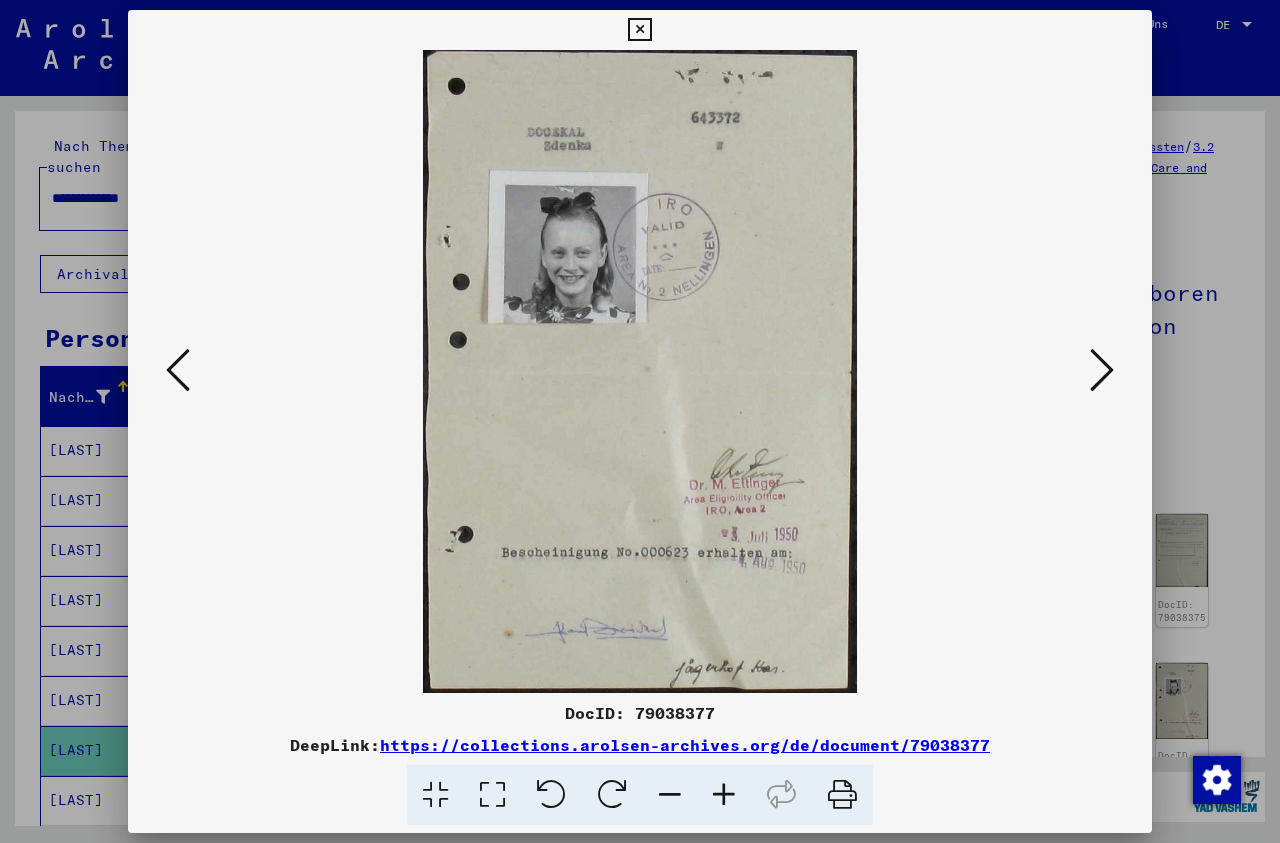 click at bounding box center (1102, 370) 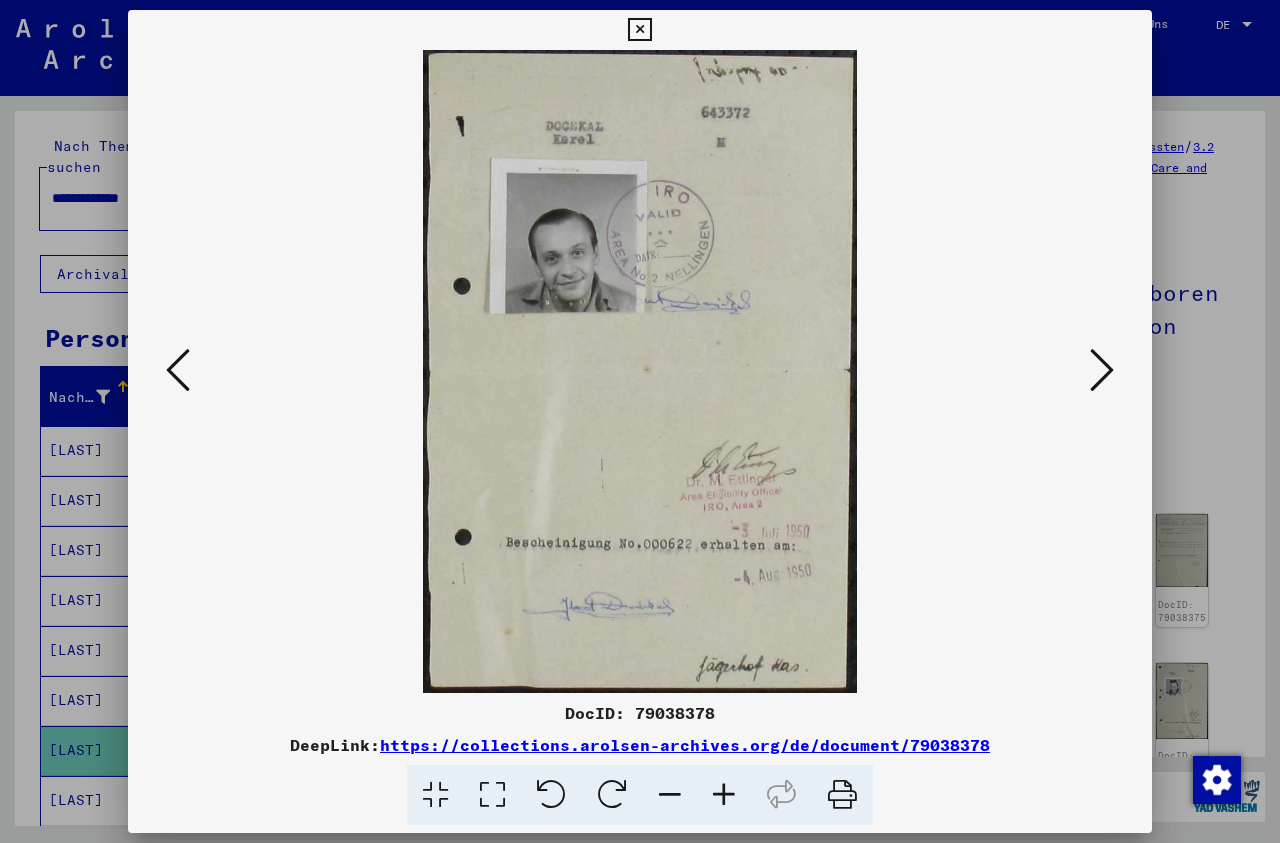 click at bounding box center [1102, 370] 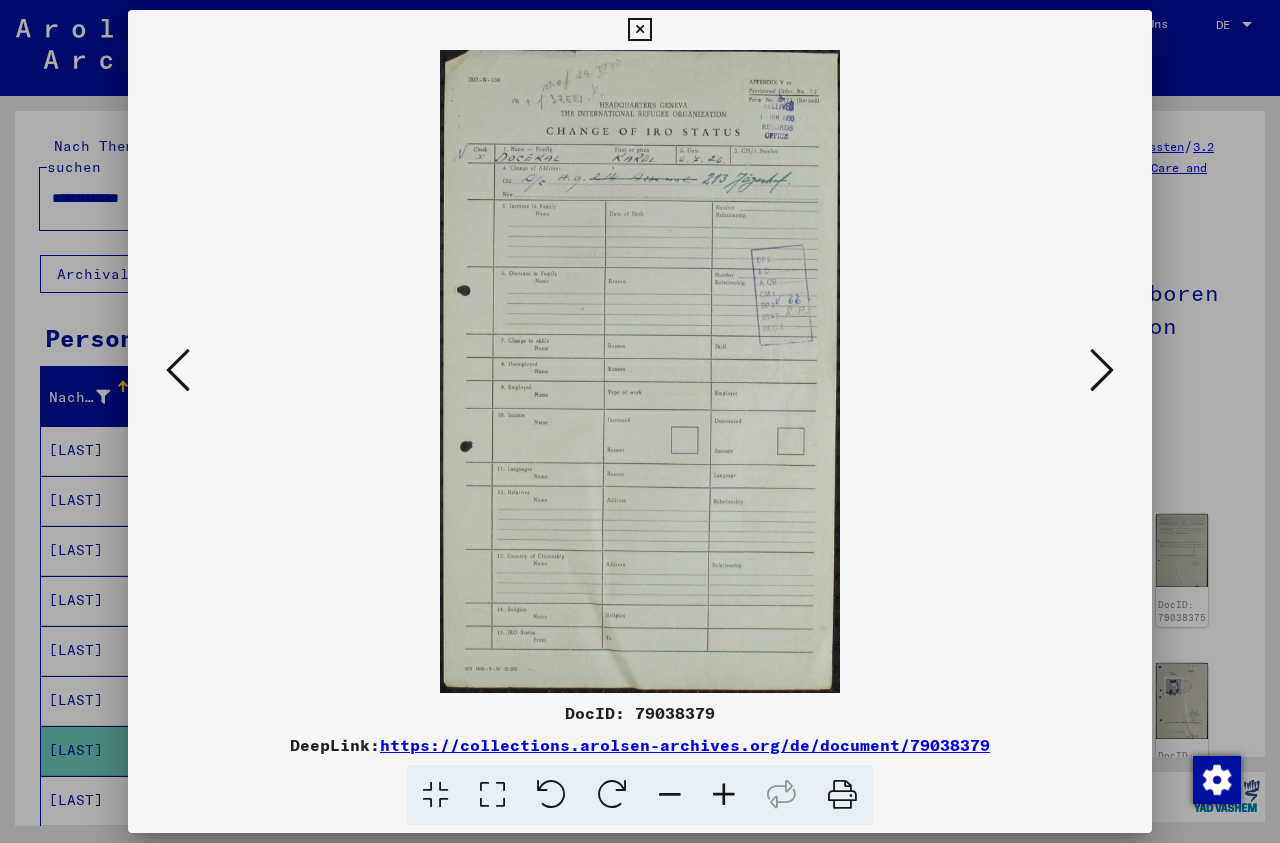 click at bounding box center (639, 30) 